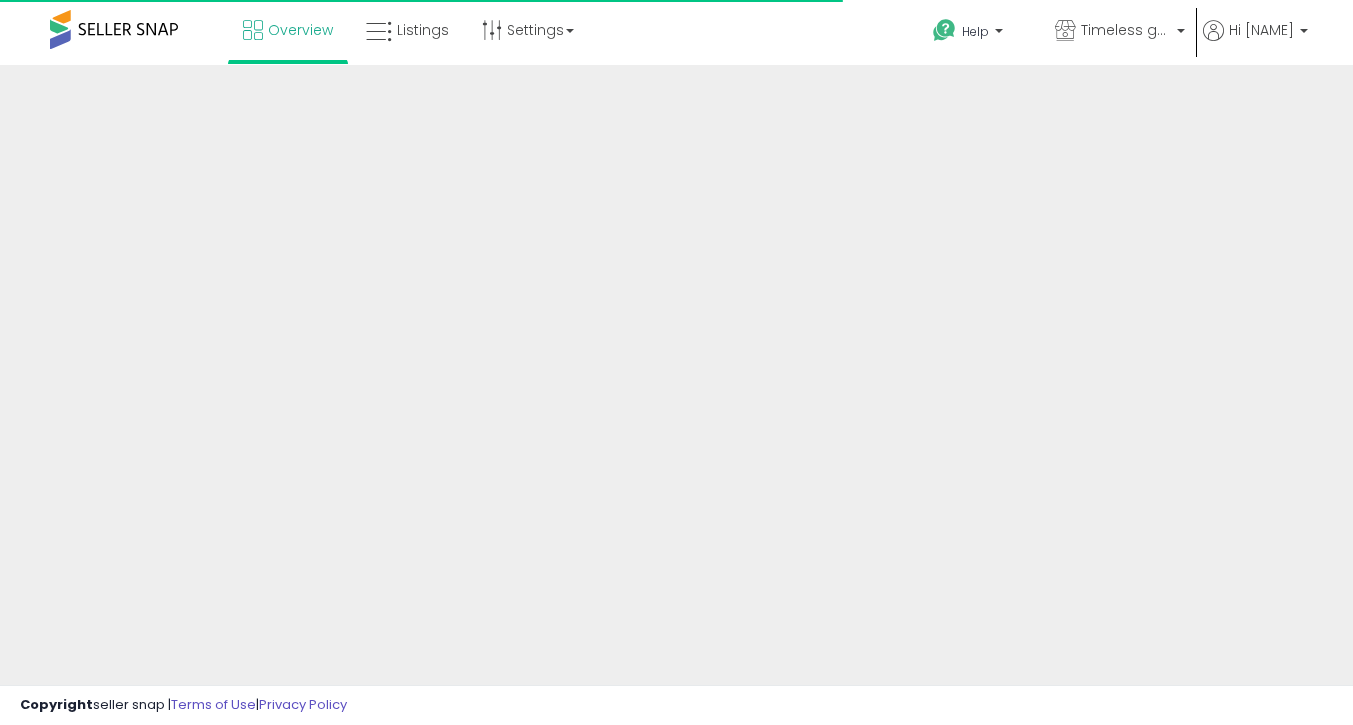 scroll, scrollTop: 0, scrollLeft: 0, axis: both 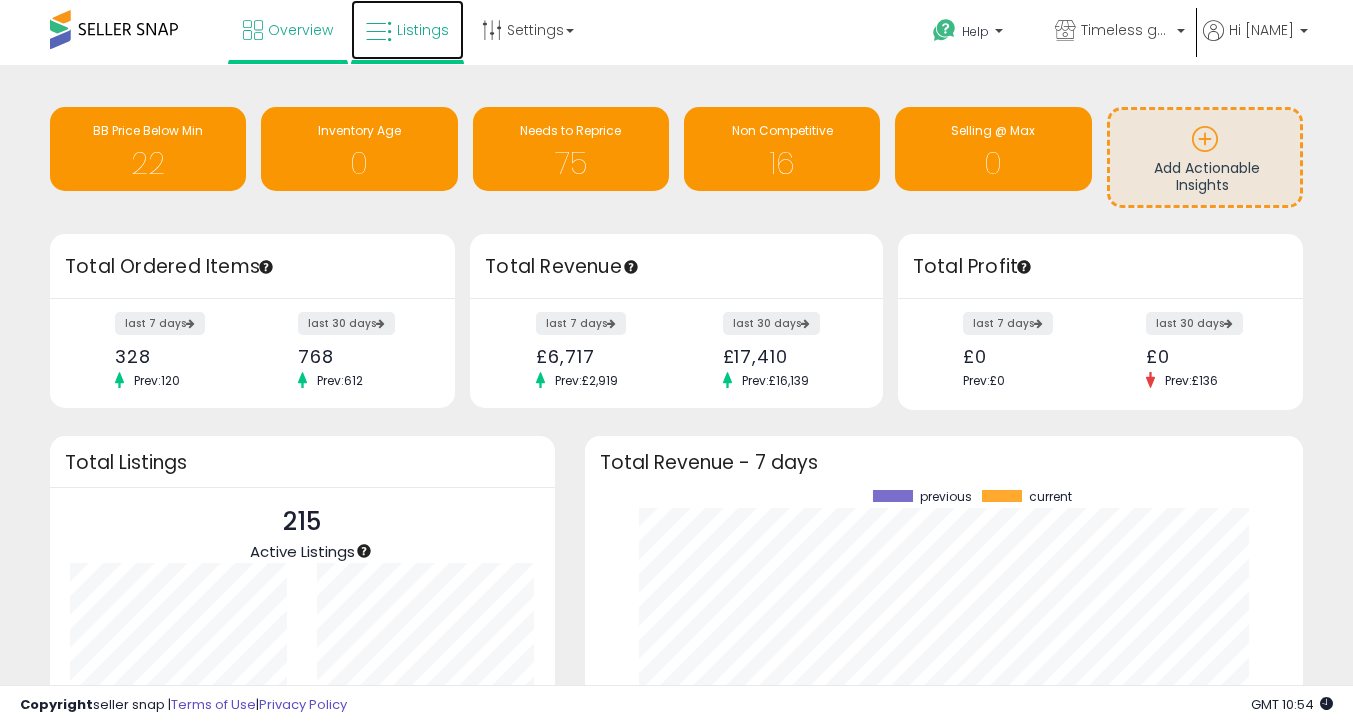 click on "Listings" at bounding box center (407, 30) 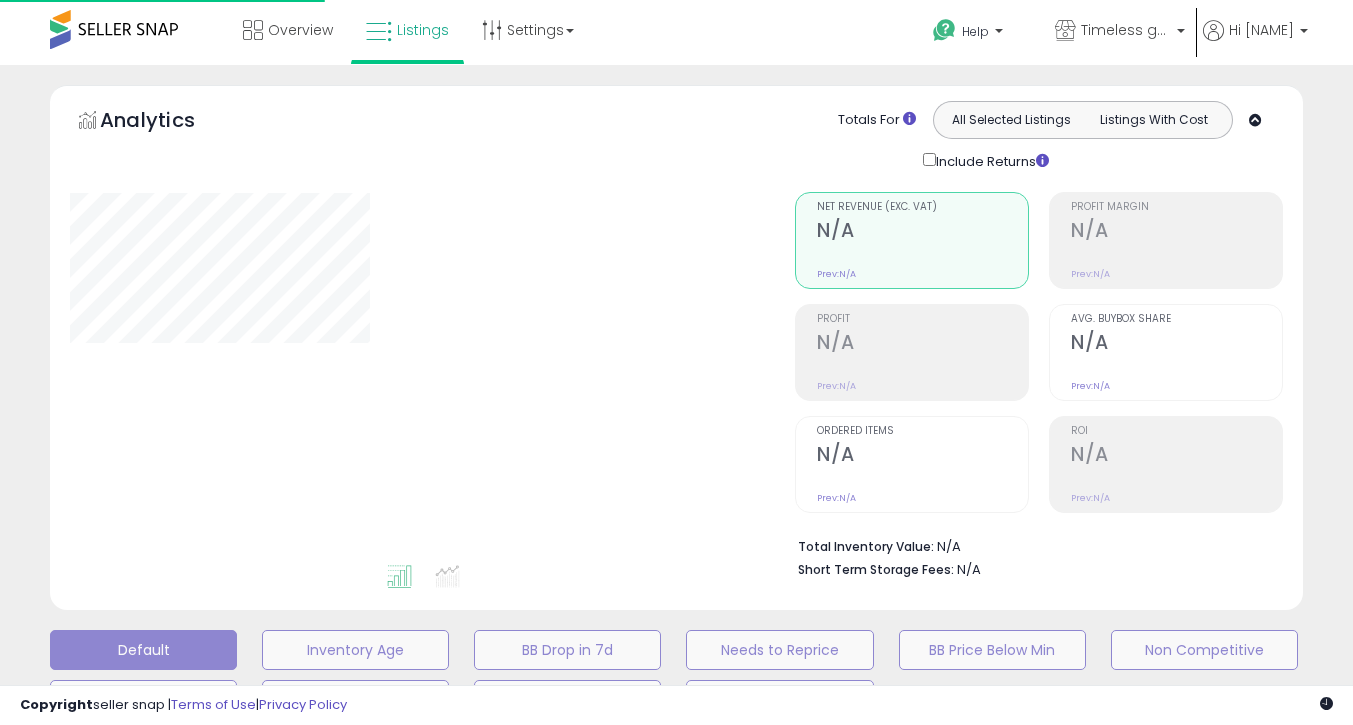 scroll, scrollTop: 0, scrollLeft: 0, axis: both 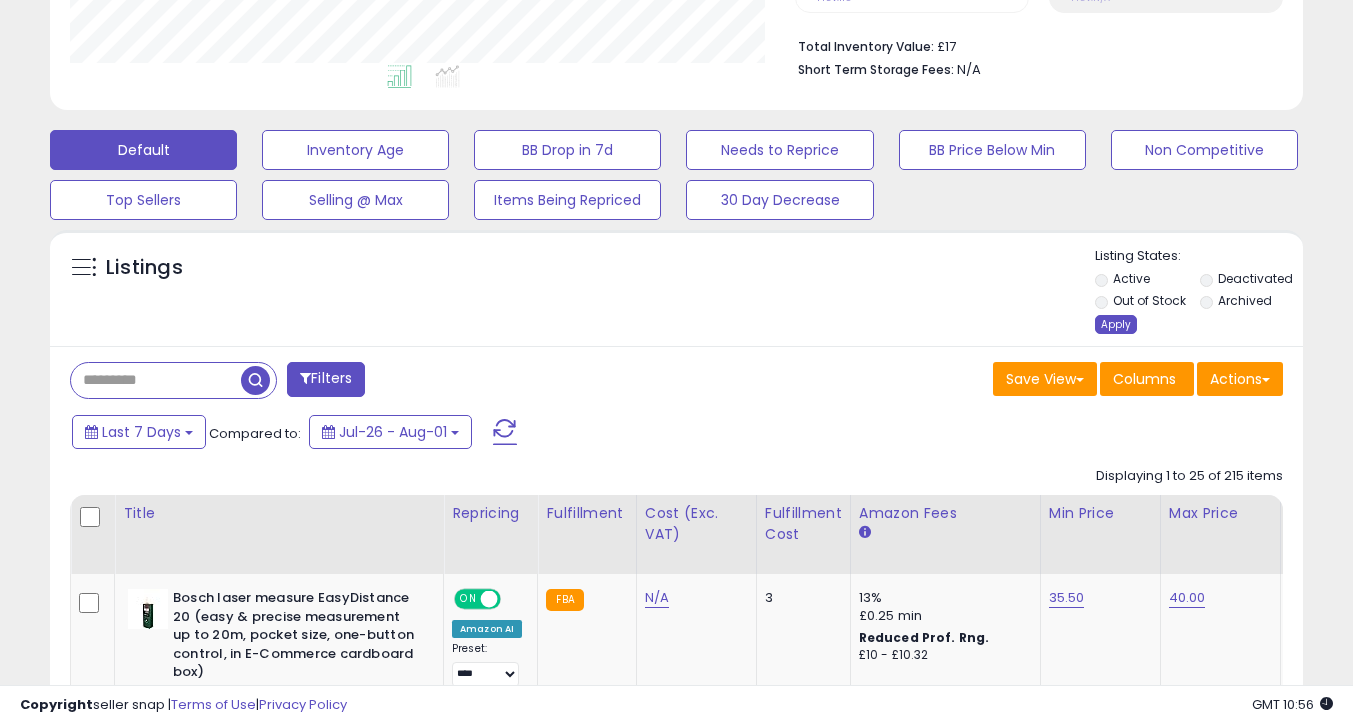 click on "Apply" at bounding box center (1116, 324) 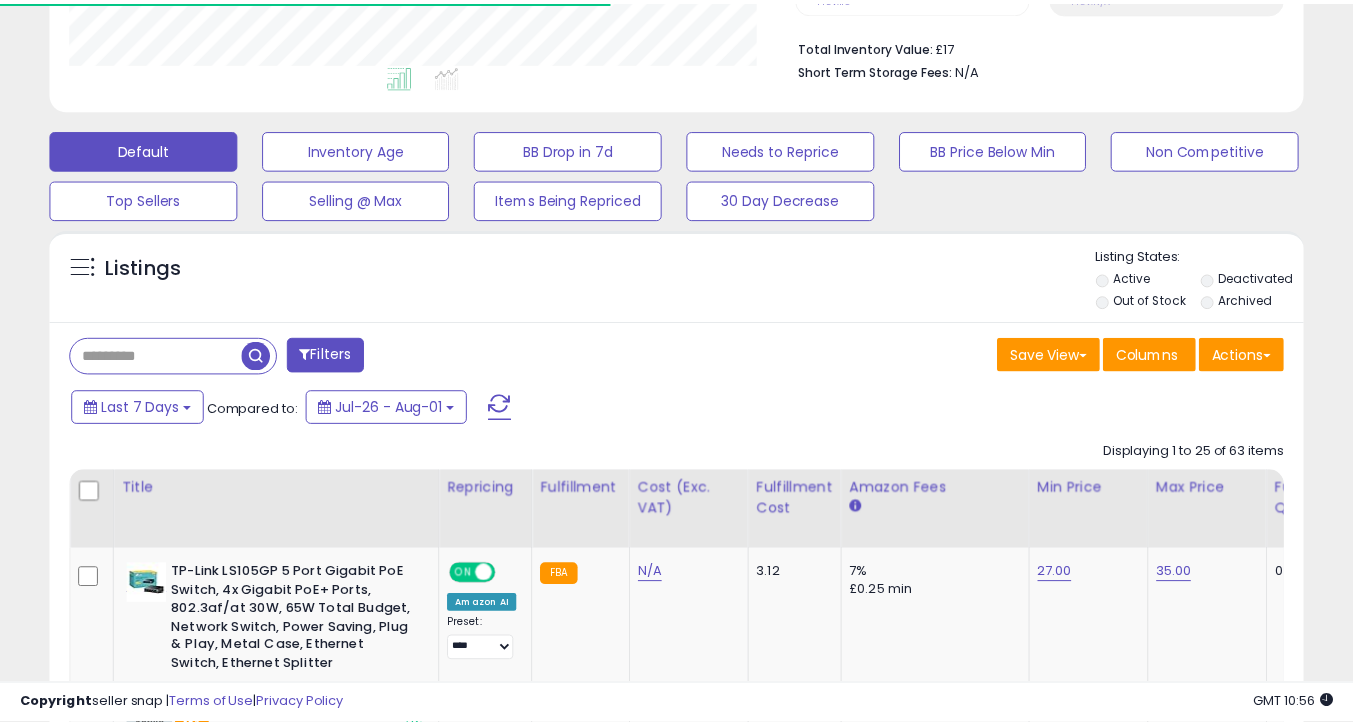 scroll, scrollTop: 999590, scrollLeft: 999275, axis: both 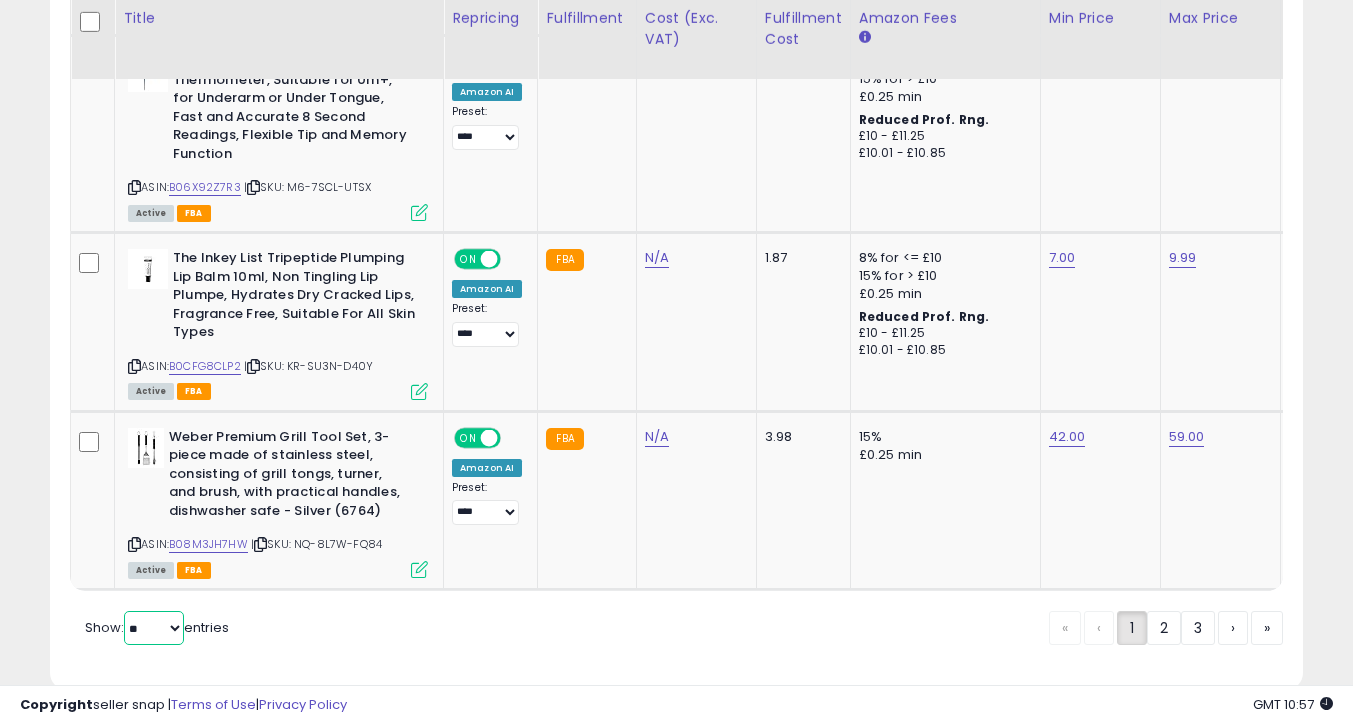 click on "**
**" at bounding box center (154, 628) 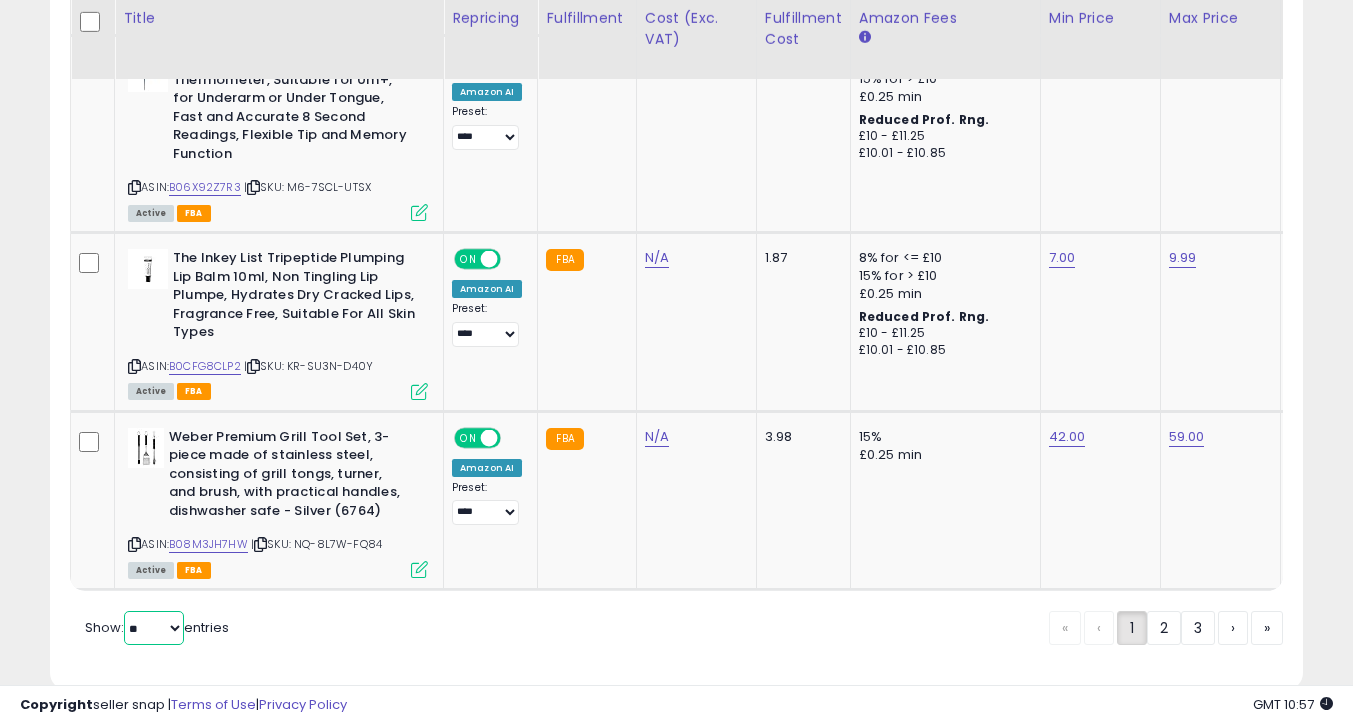 select on "**" 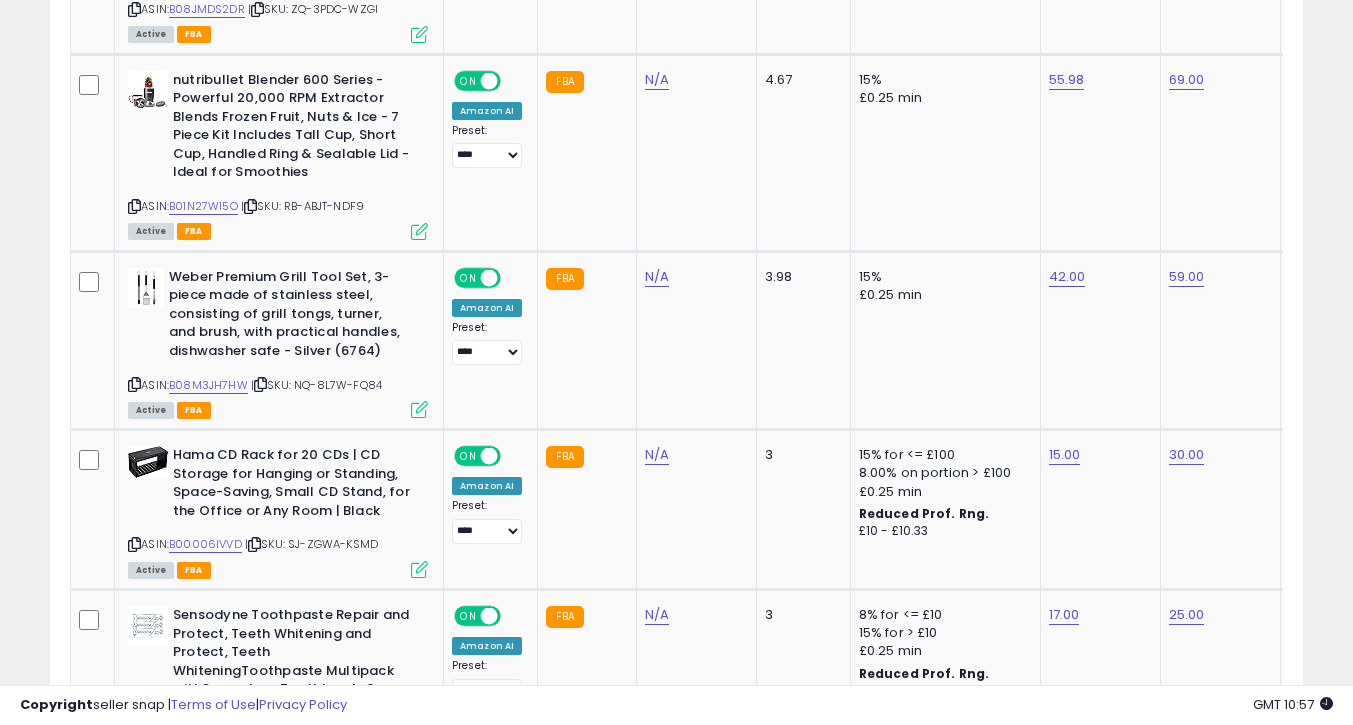 scroll, scrollTop: 515, scrollLeft: 0, axis: vertical 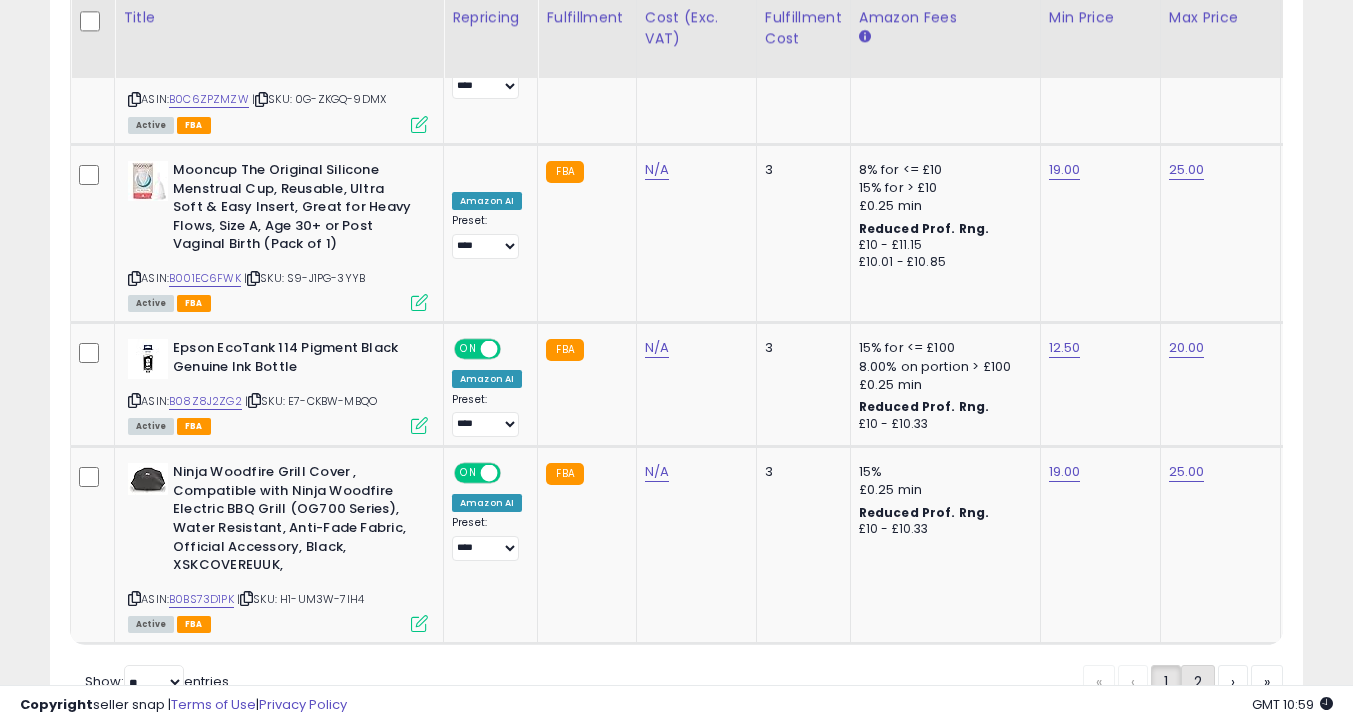 click on "2" 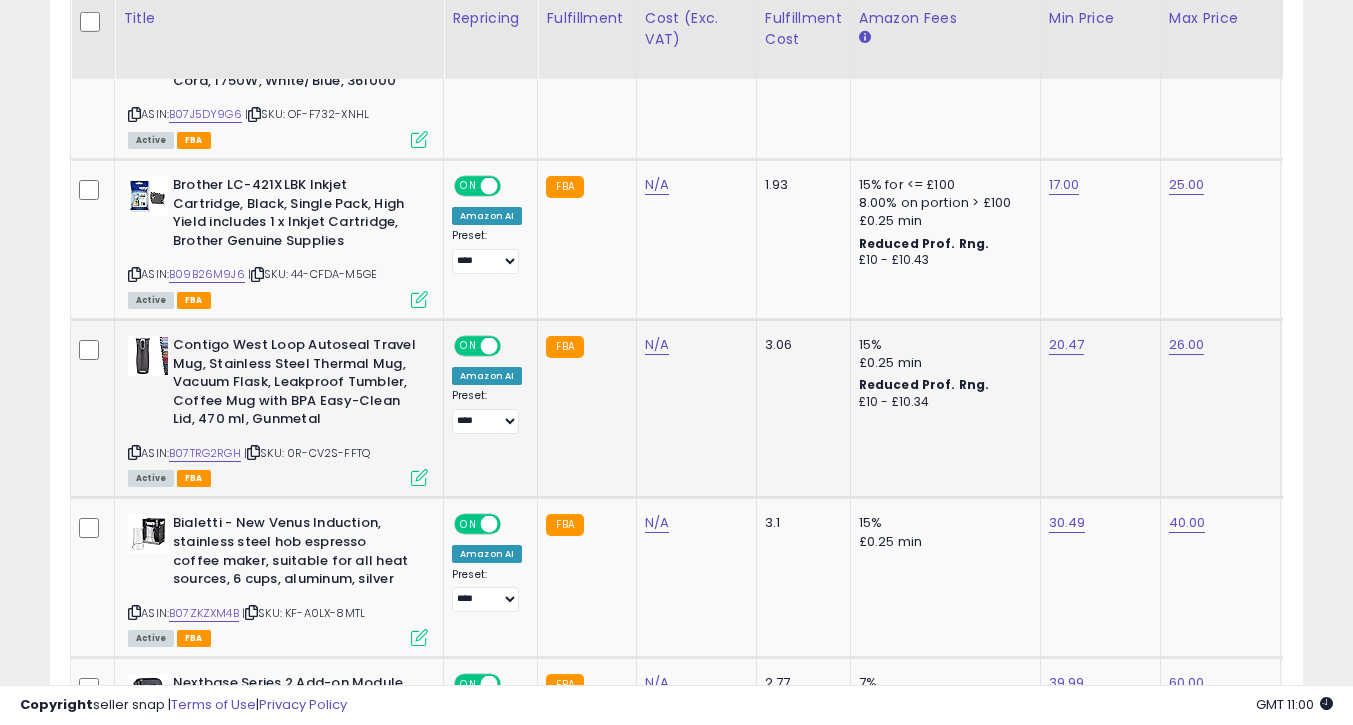 scroll, scrollTop: 2800, scrollLeft: 0, axis: vertical 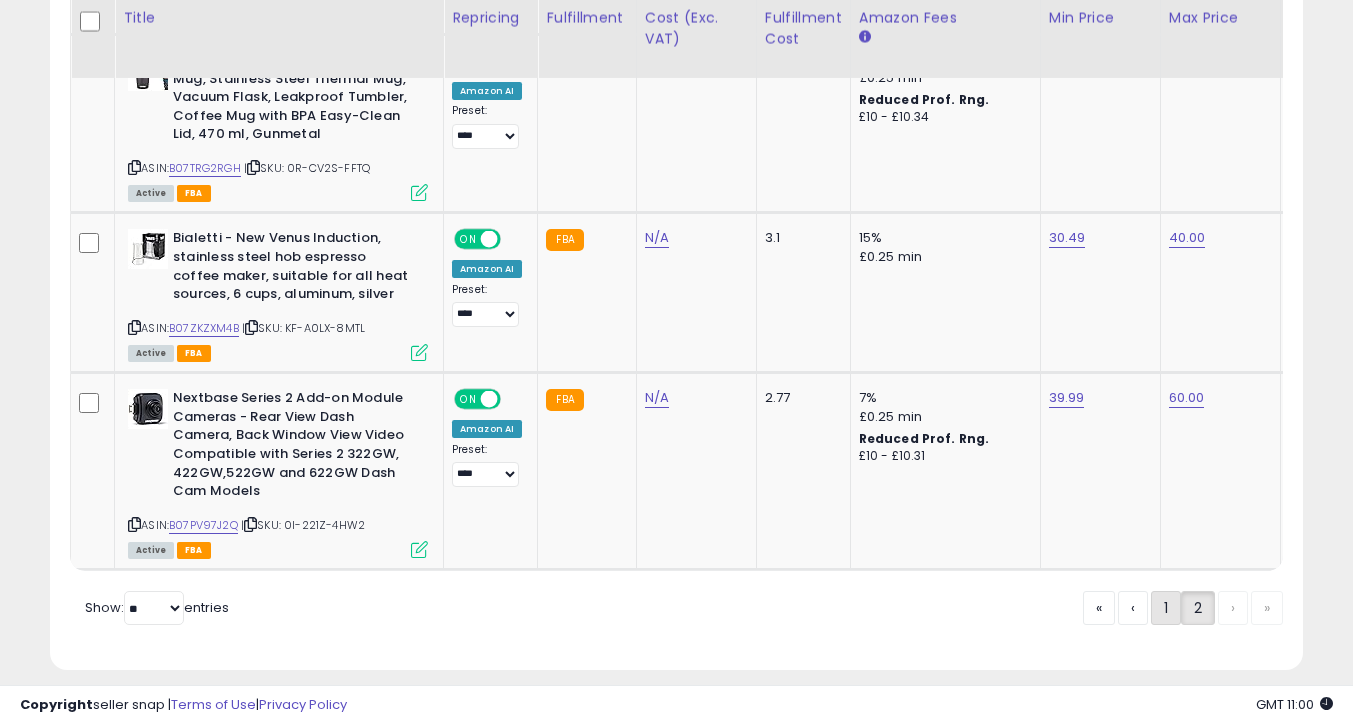 click on "1" 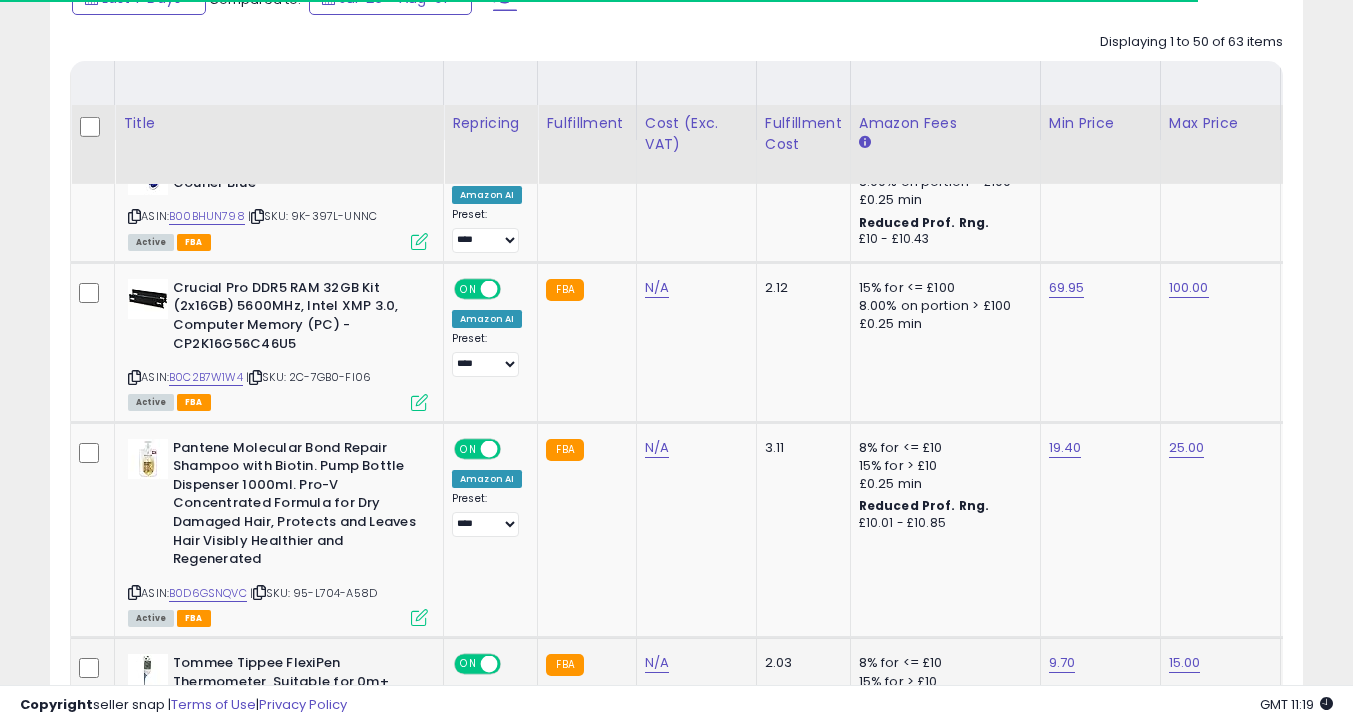 scroll, scrollTop: 1015, scrollLeft: 0, axis: vertical 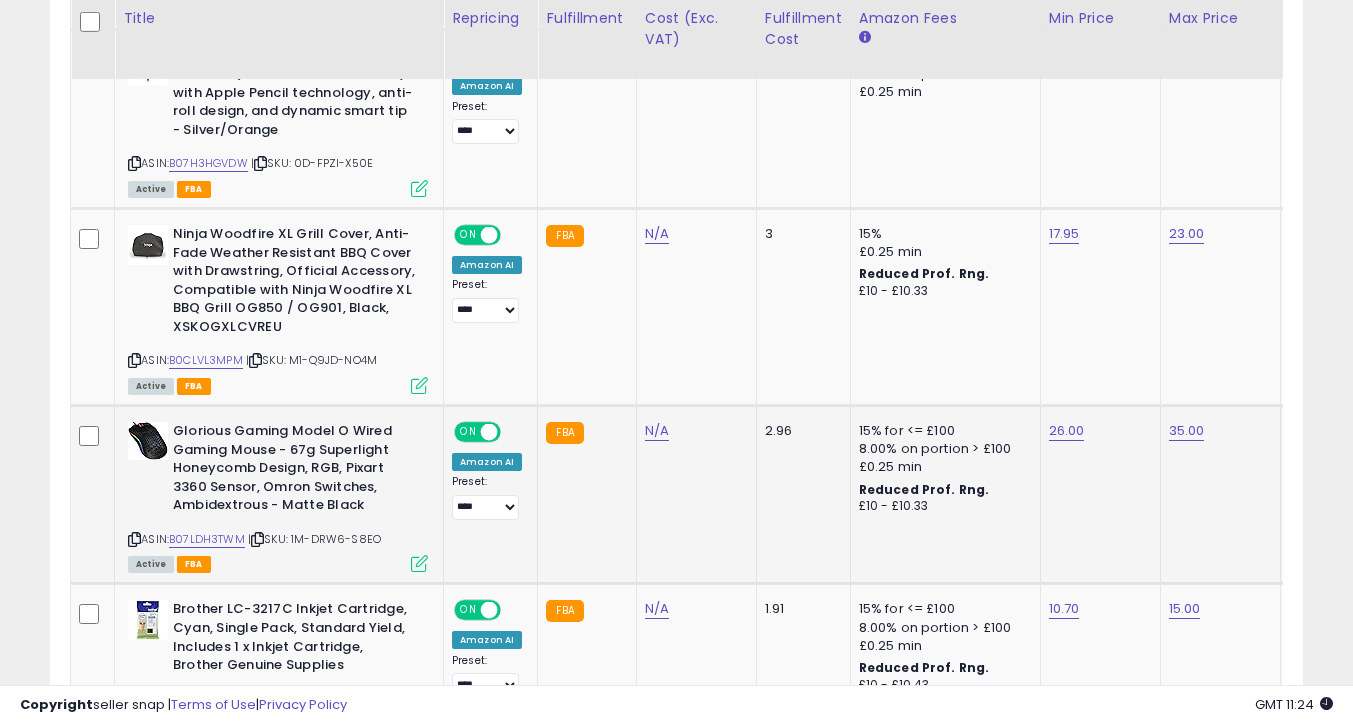 click at bounding box center (134, 539) 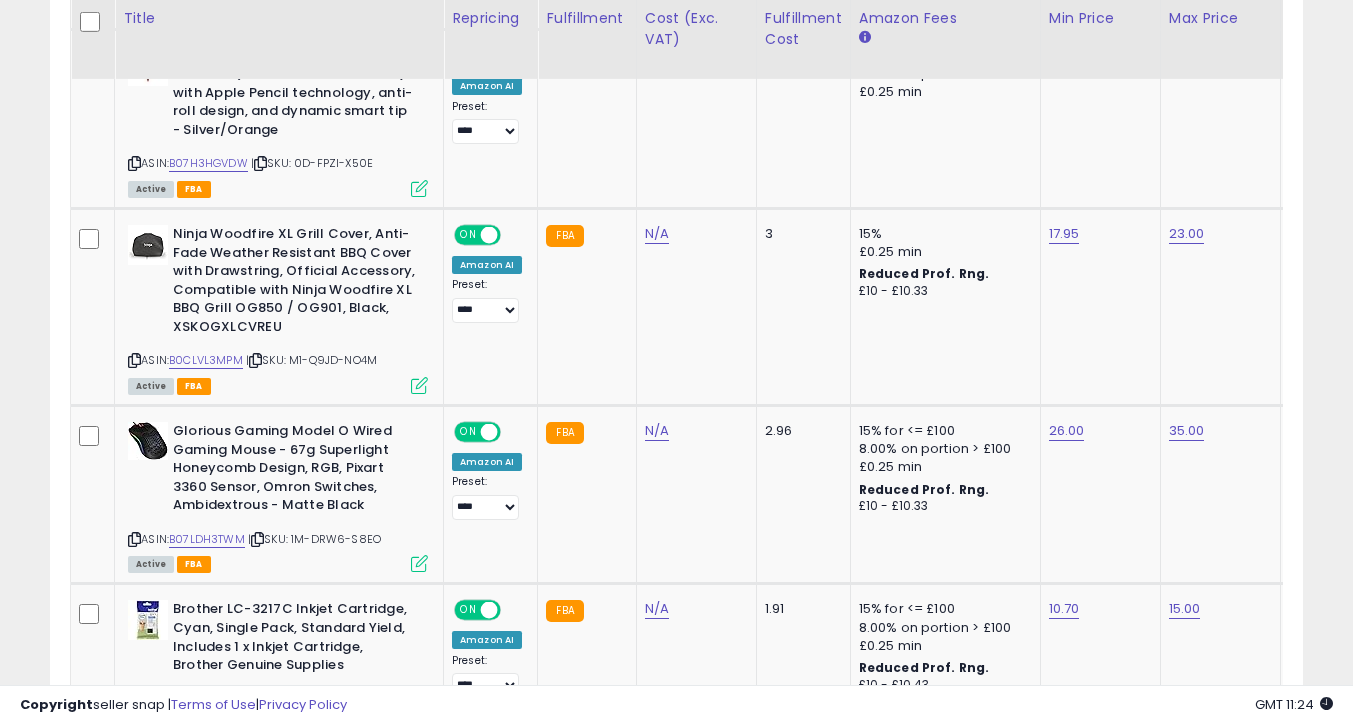 scroll, scrollTop: 0, scrollLeft: 42, axis: horizontal 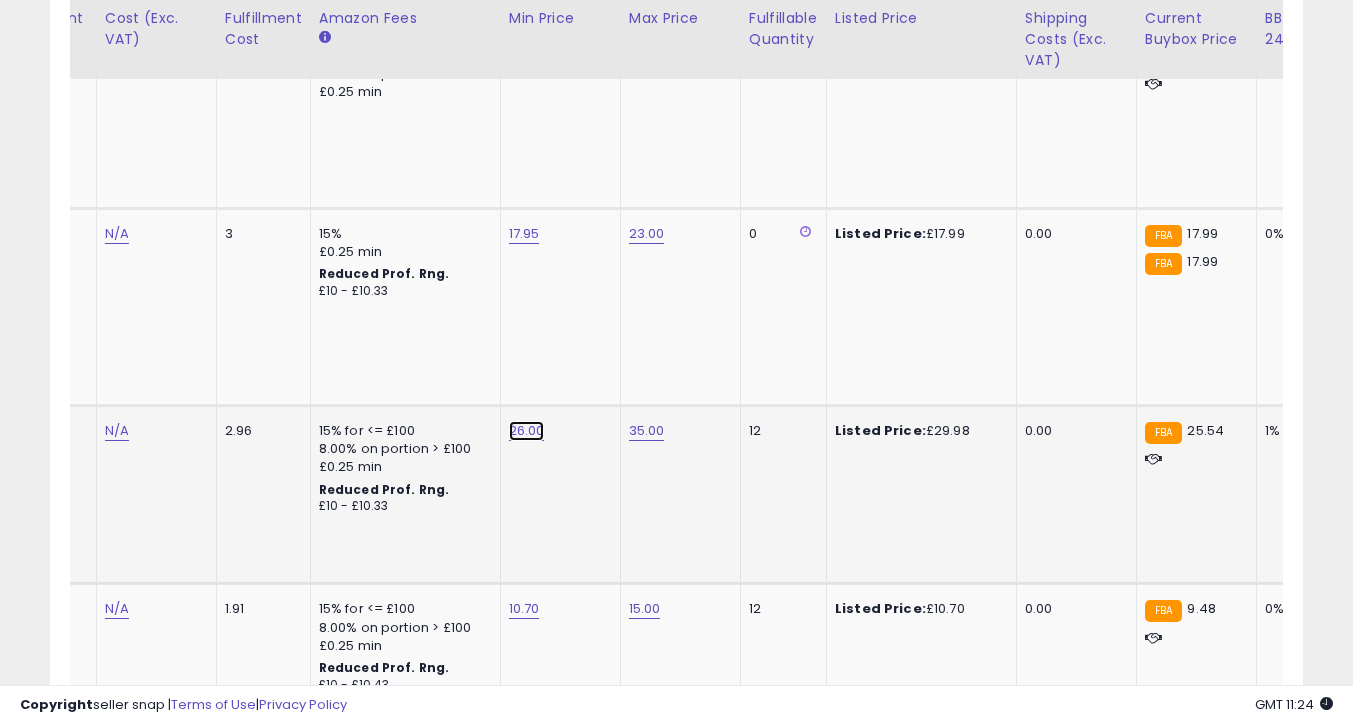 click on "26.00" at bounding box center (523, -641) 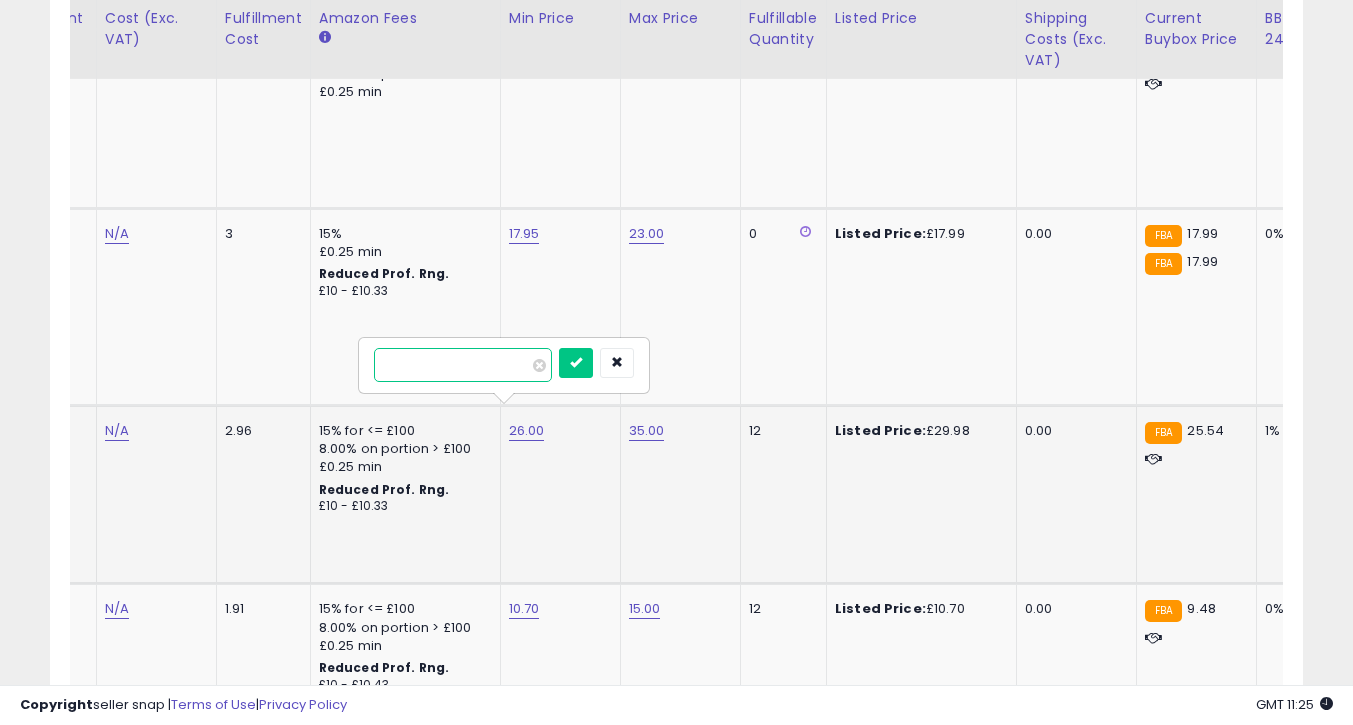 type on "*****" 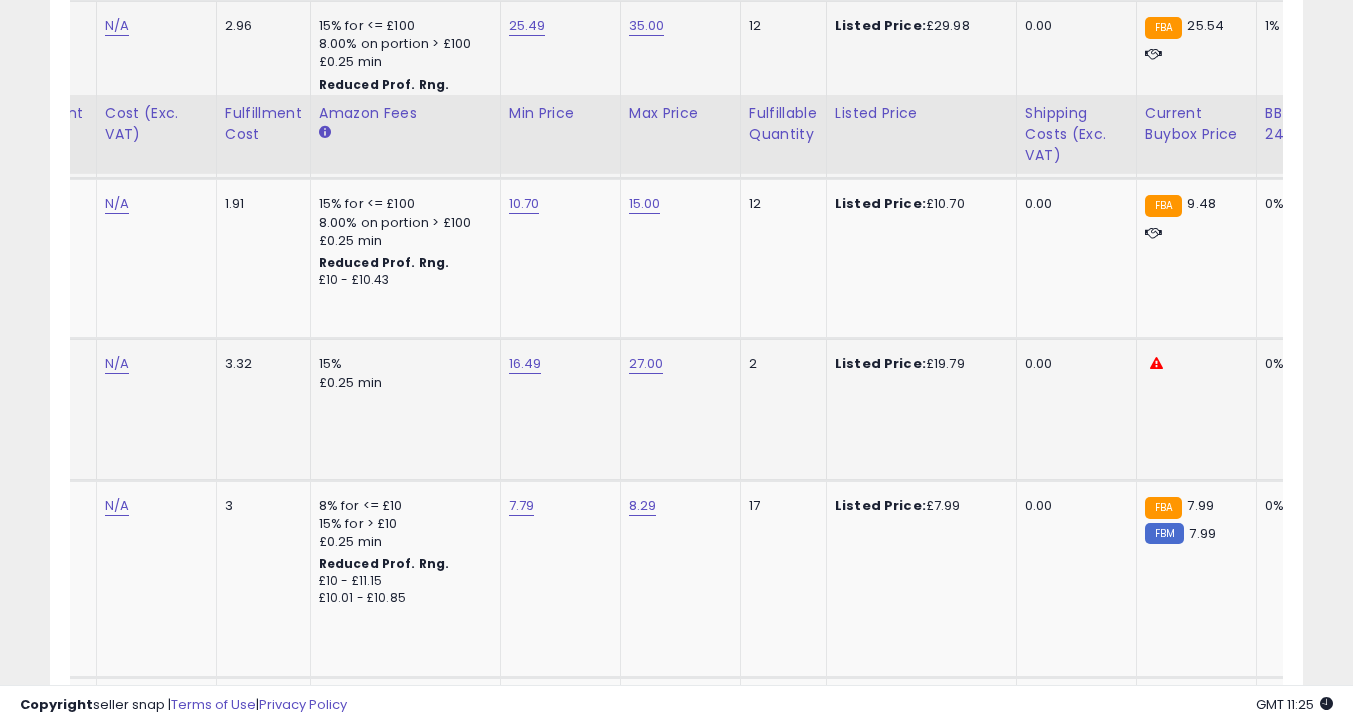 scroll, scrollTop: 2215, scrollLeft: 0, axis: vertical 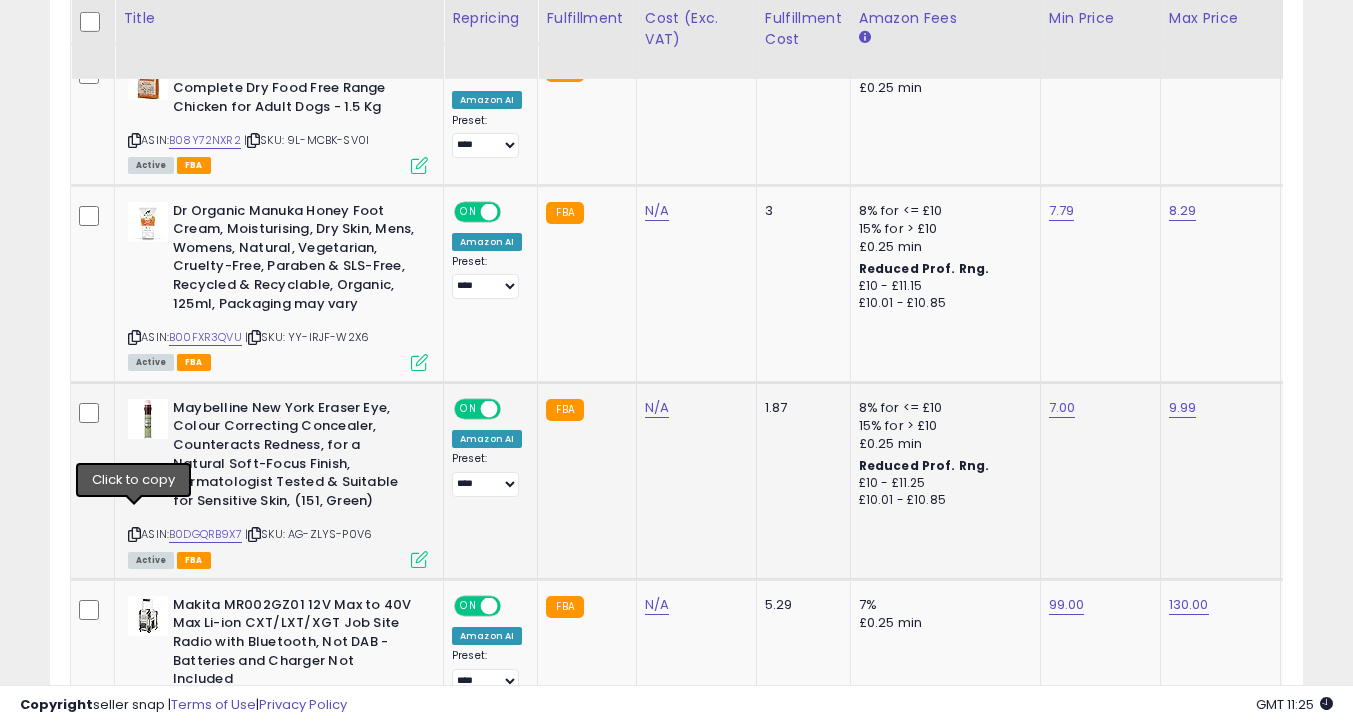 drag, startPoint x: 141, startPoint y: 511, endPoint x: 150, endPoint y: 501, distance: 13.453624 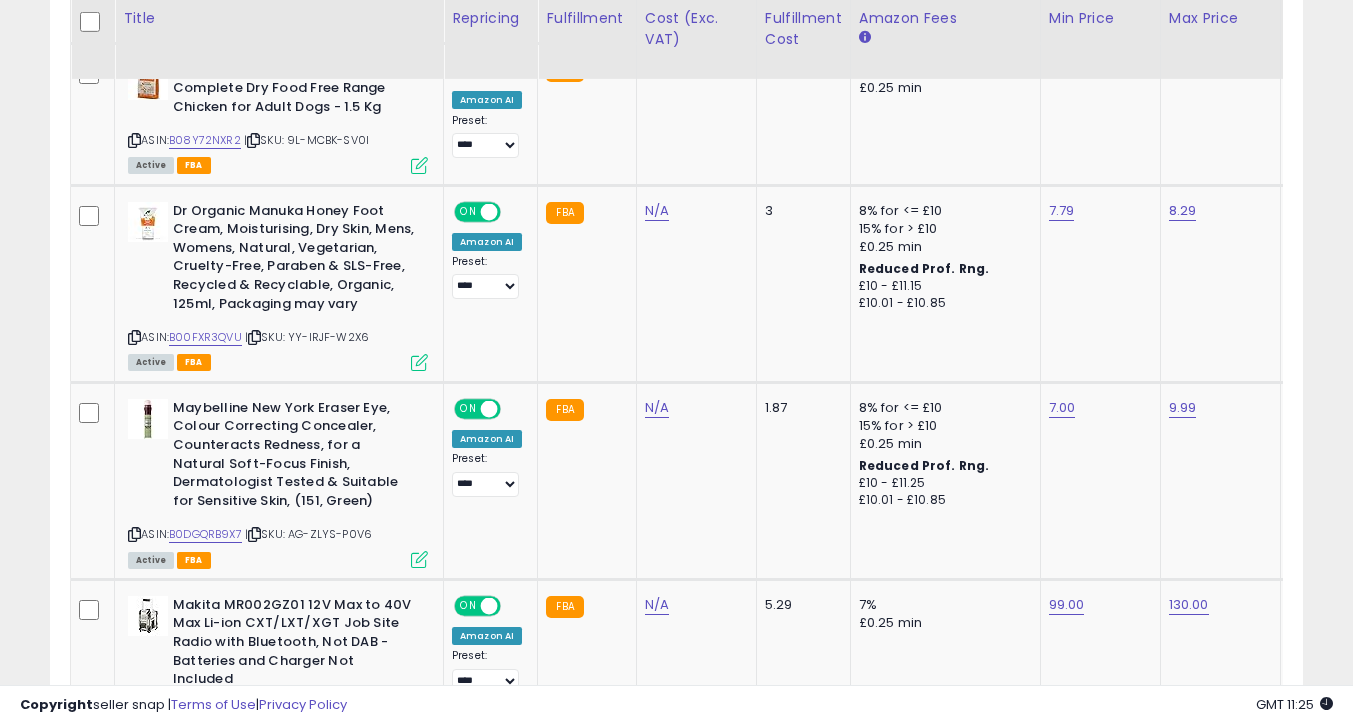scroll, scrollTop: 0, scrollLeft: 88, axis: horizontal 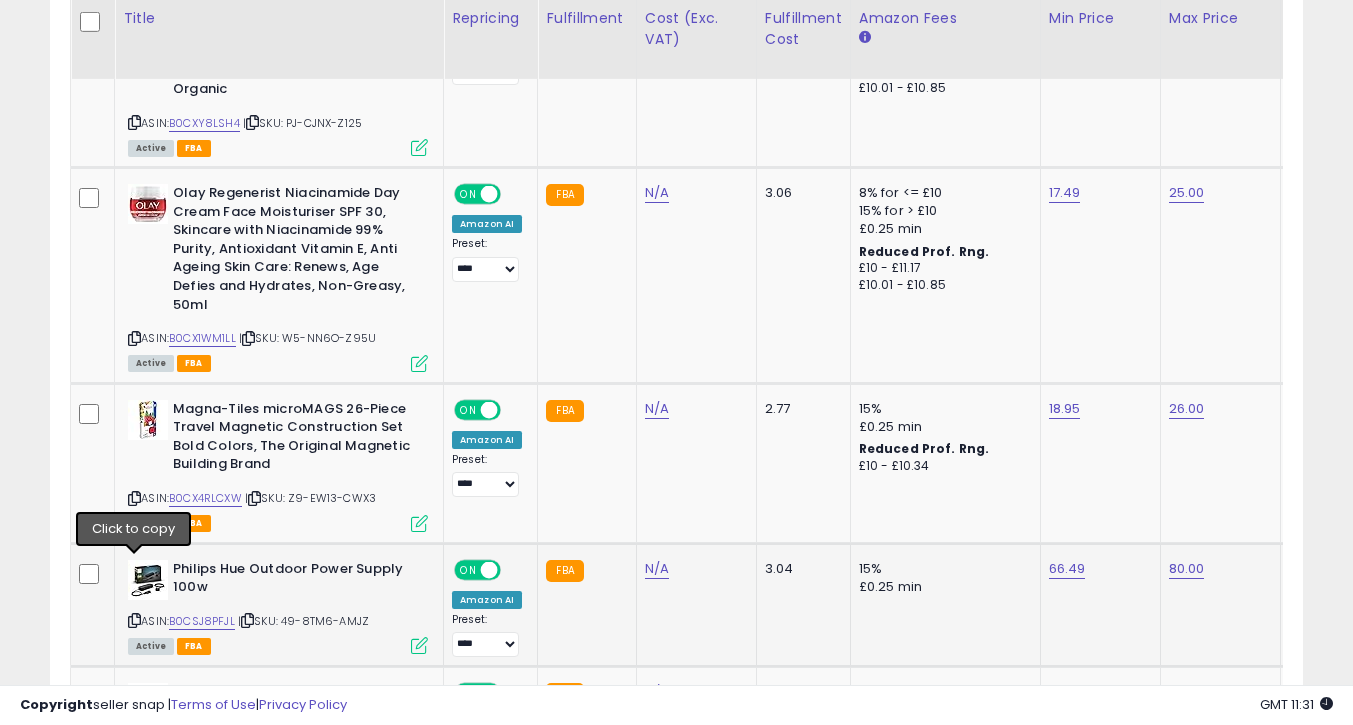 click at bounding box center (134, 620) 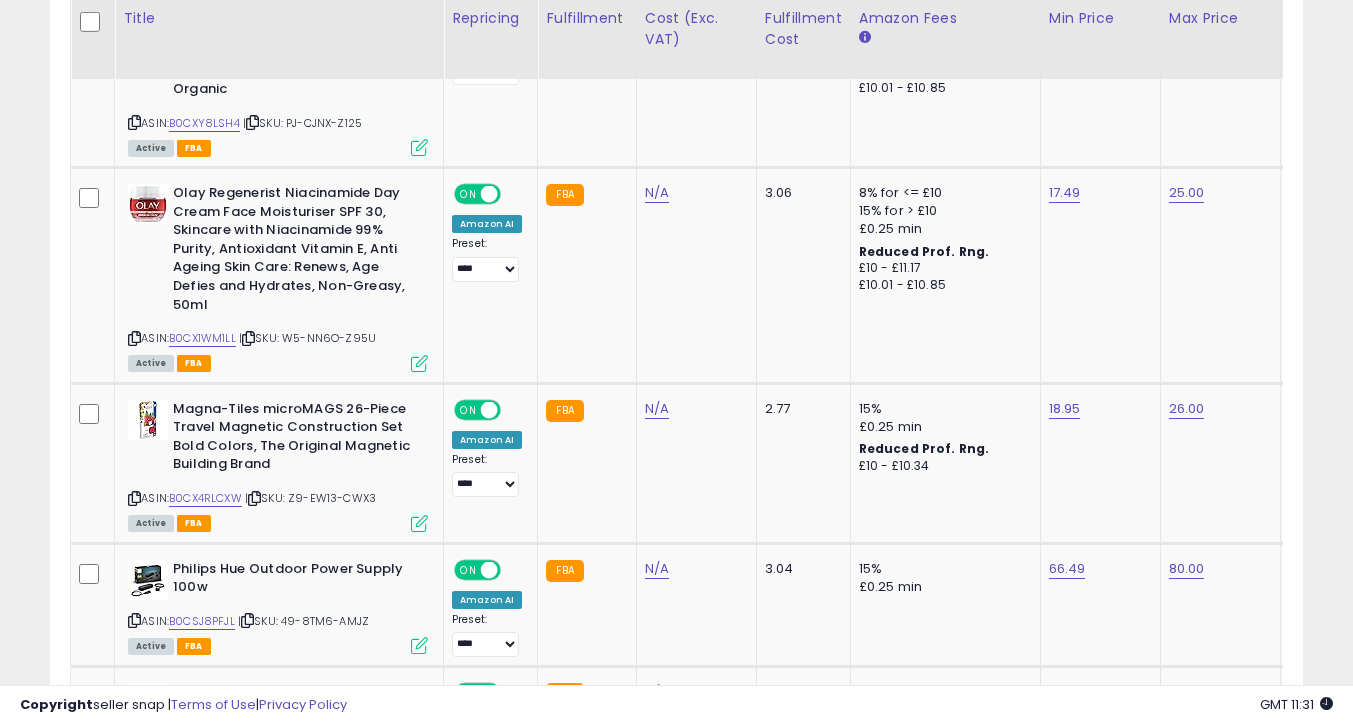 scroll, scrollTop: 0, scrollLeft: 82, axis: horizontal 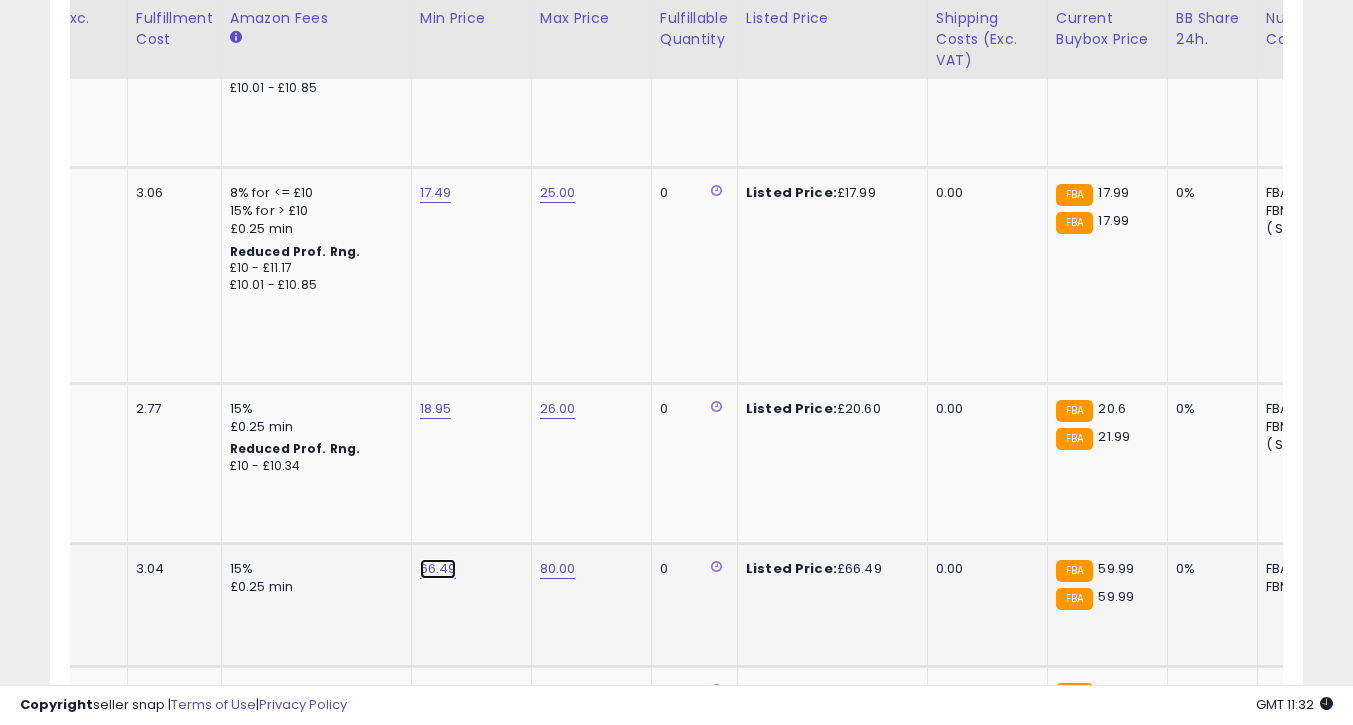 click on "66.49" at bounding box center (434, -2541) 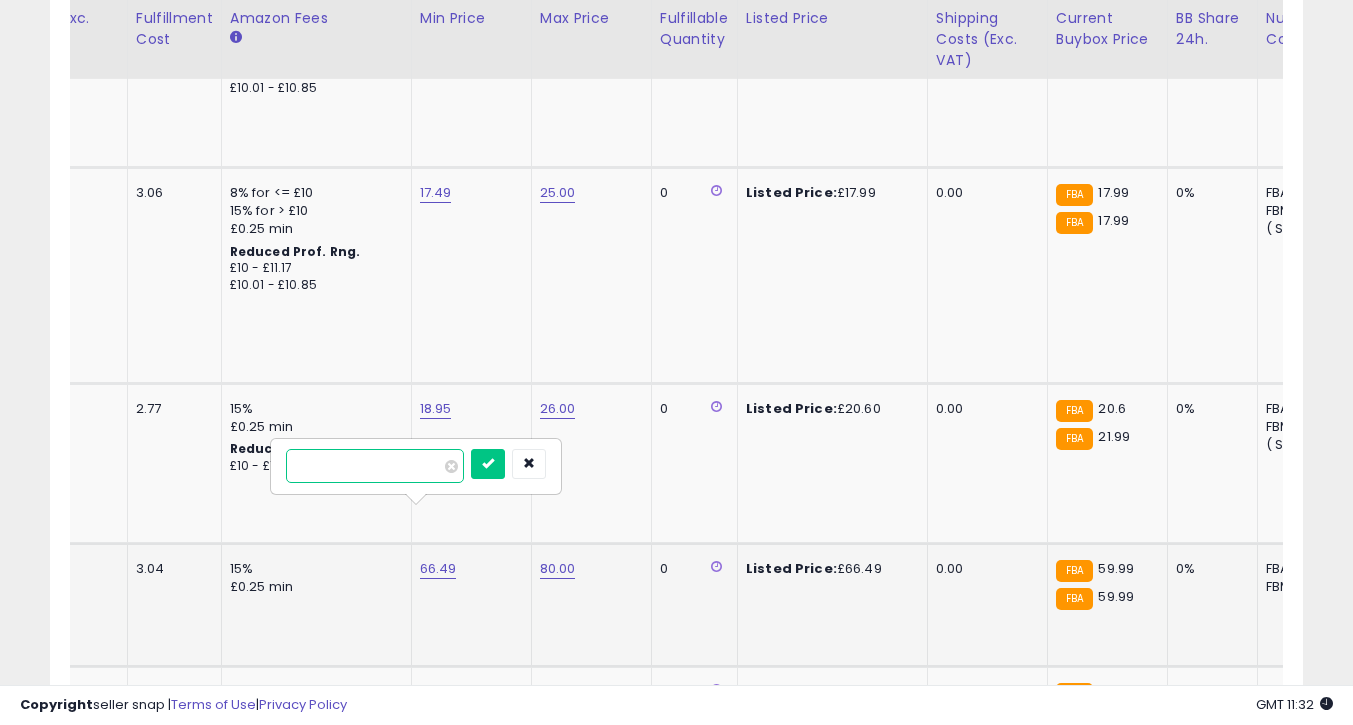 type on "*" 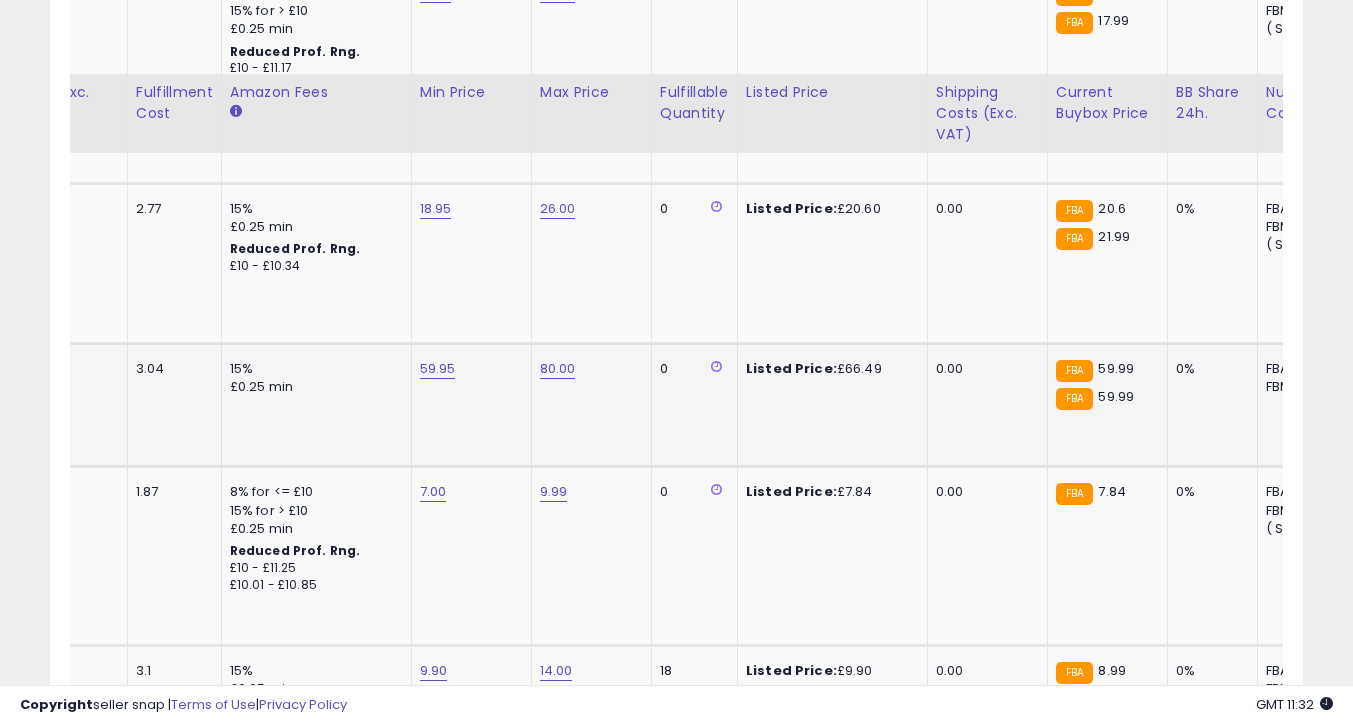 scroll, scrollTop: 4015, scrollLeft: 0, axis: vertical 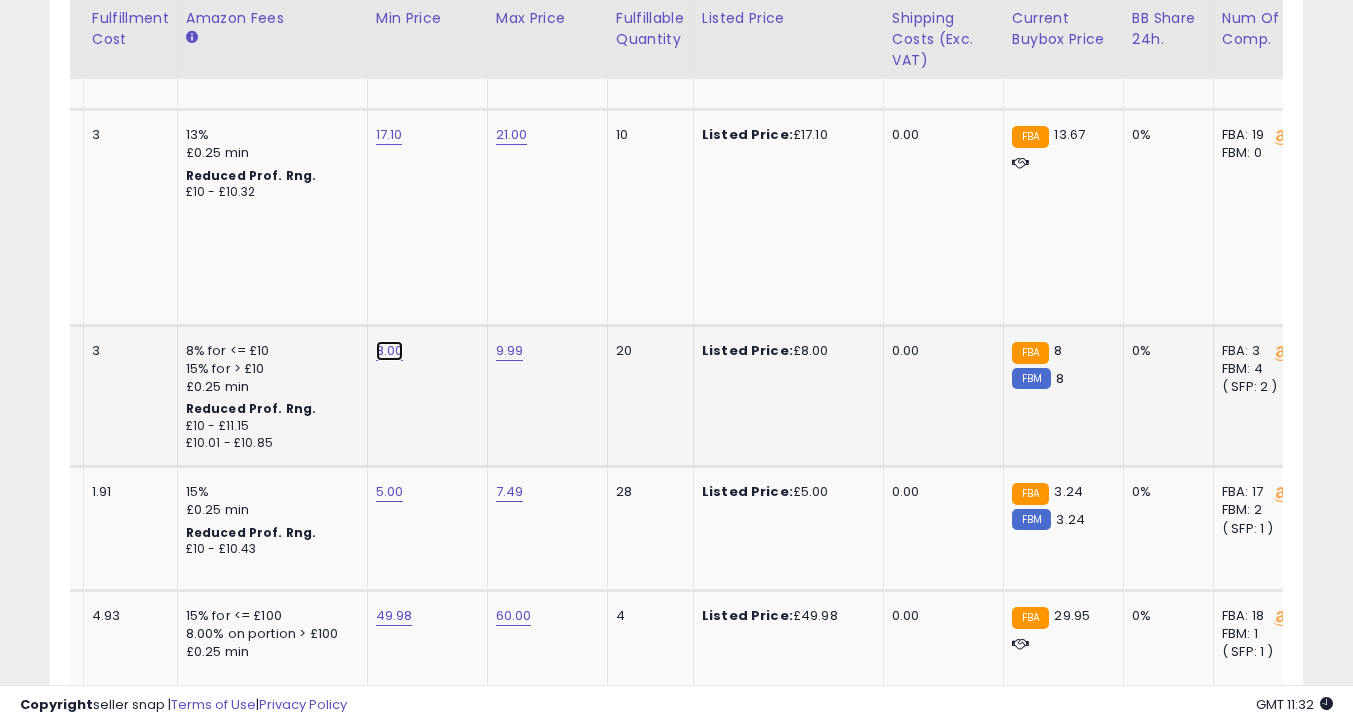 click on "8.00" at bounding box center [390, -5241] 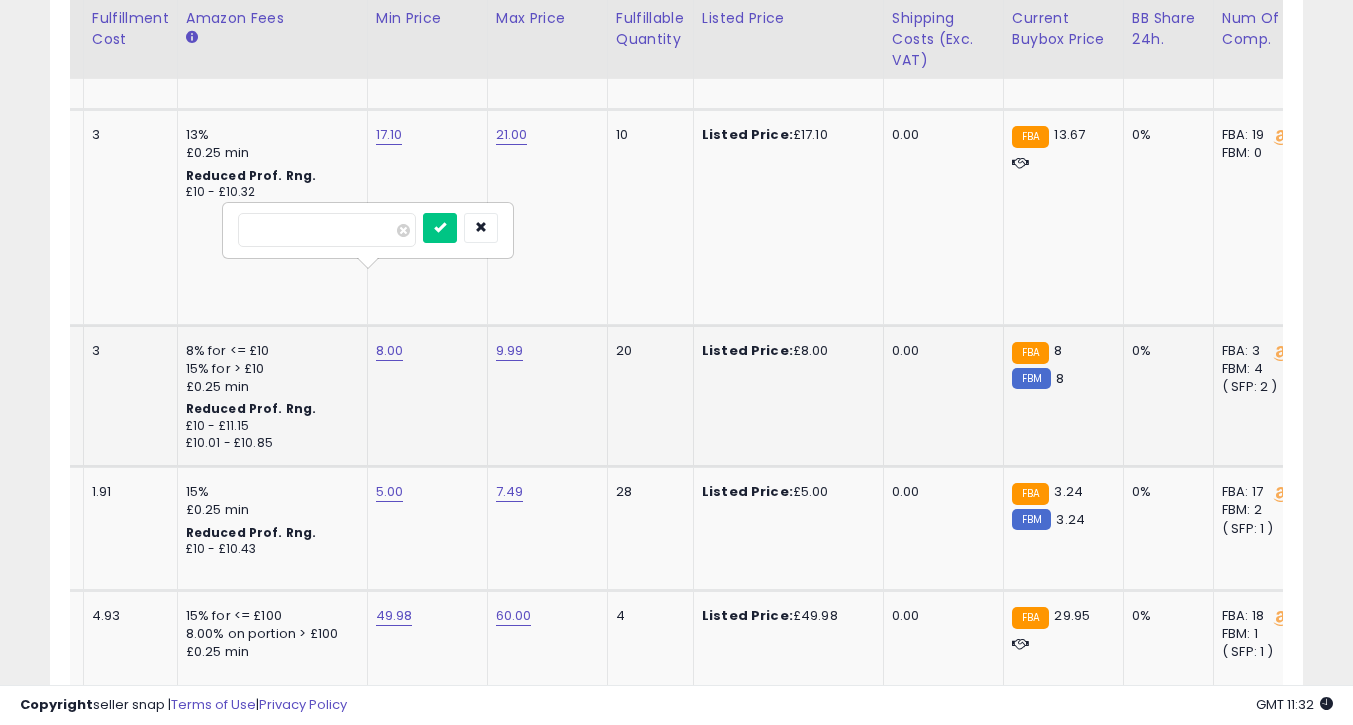type on "*" 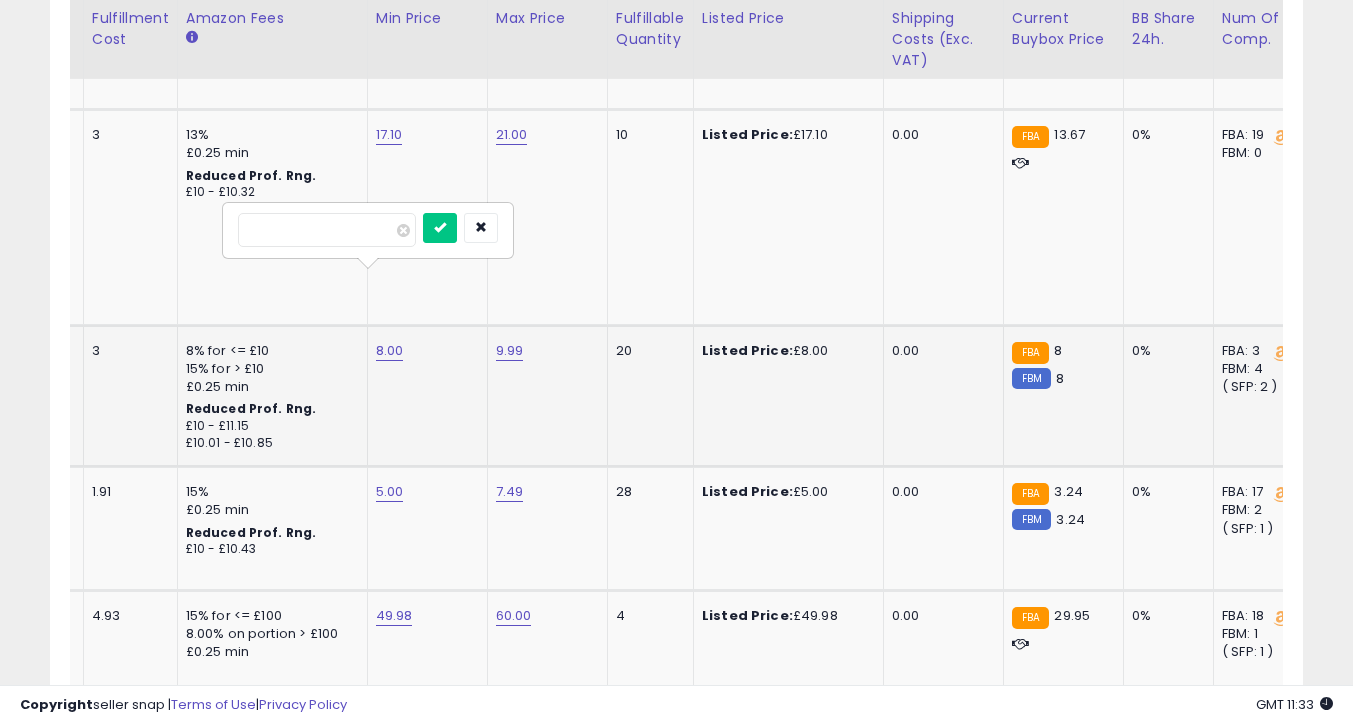 type on "****" 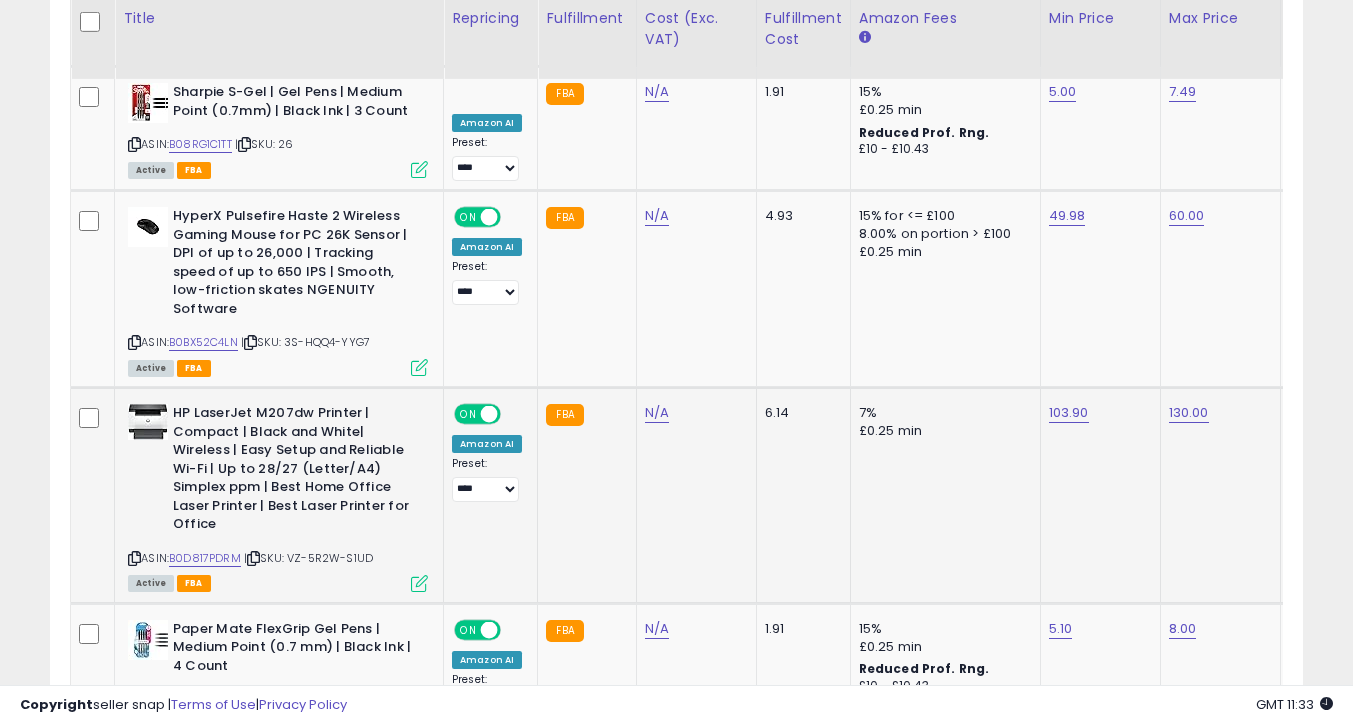 click at bounding box center (134, 558) 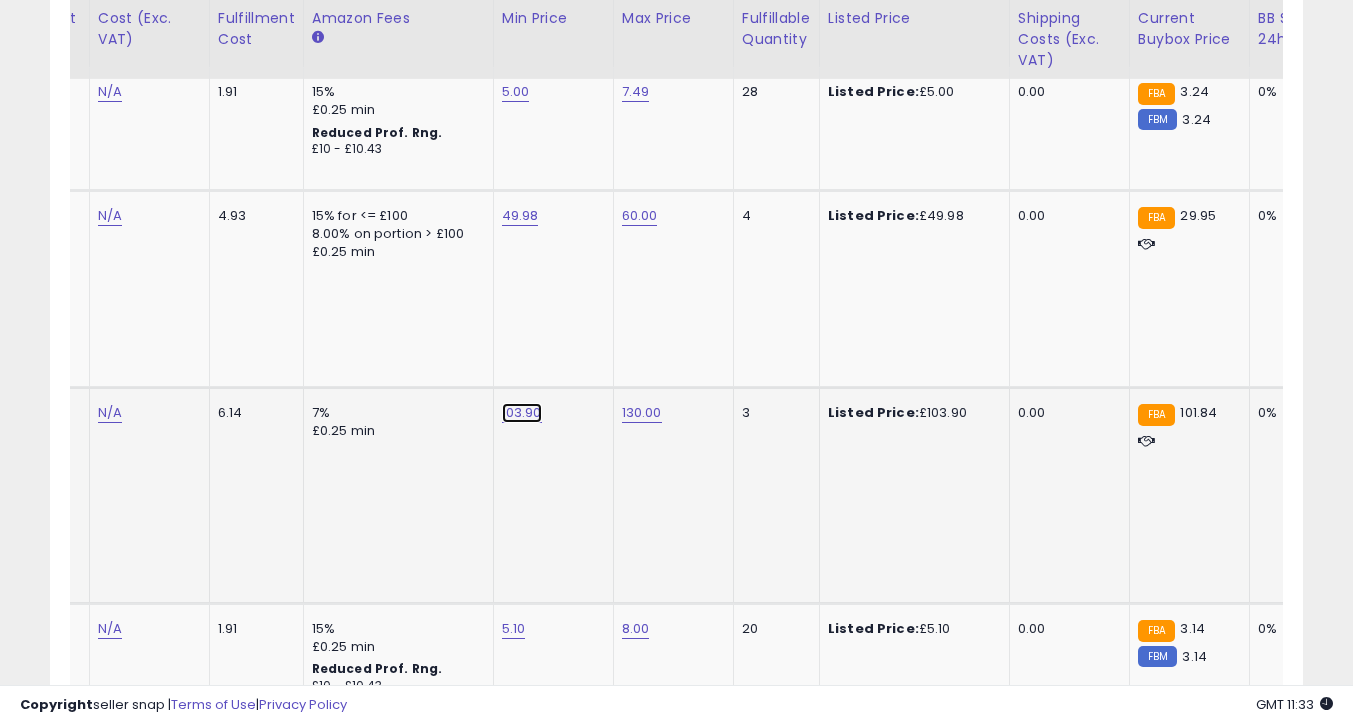 click on "103.90" at bounding box center (516, -5641) 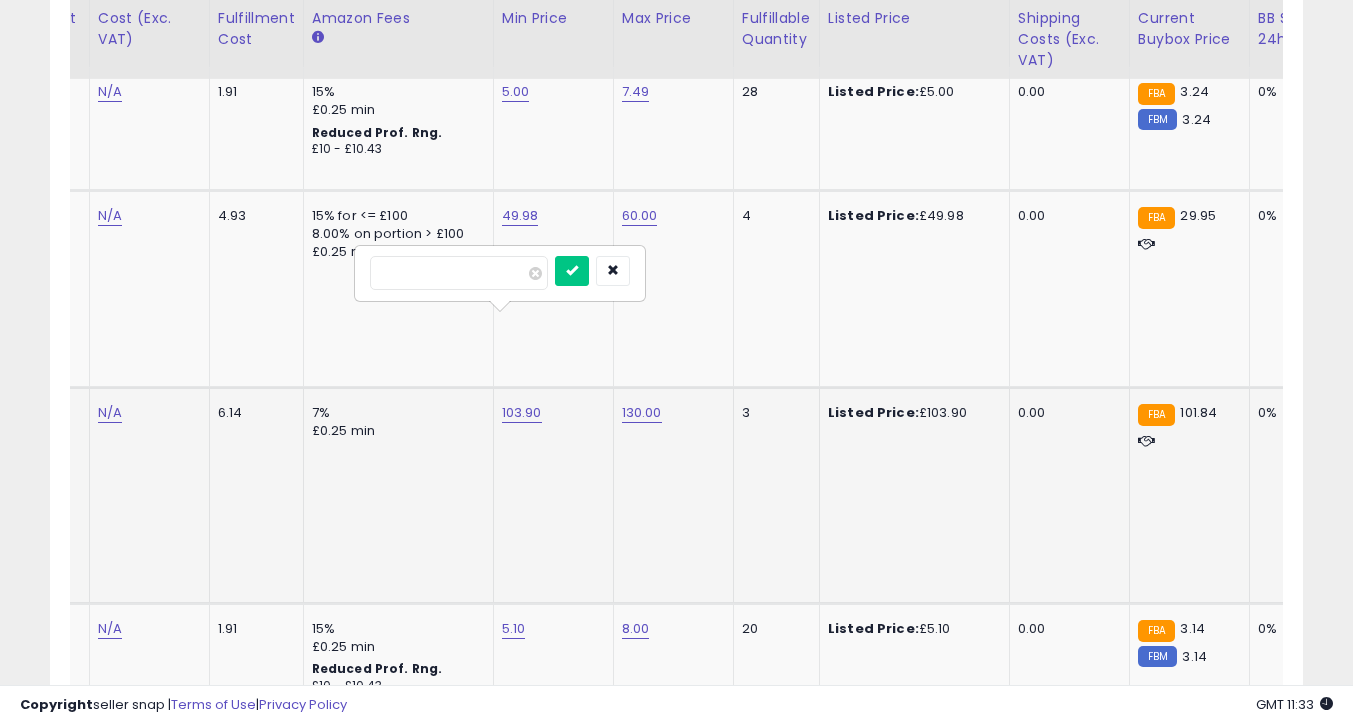 type on "******" 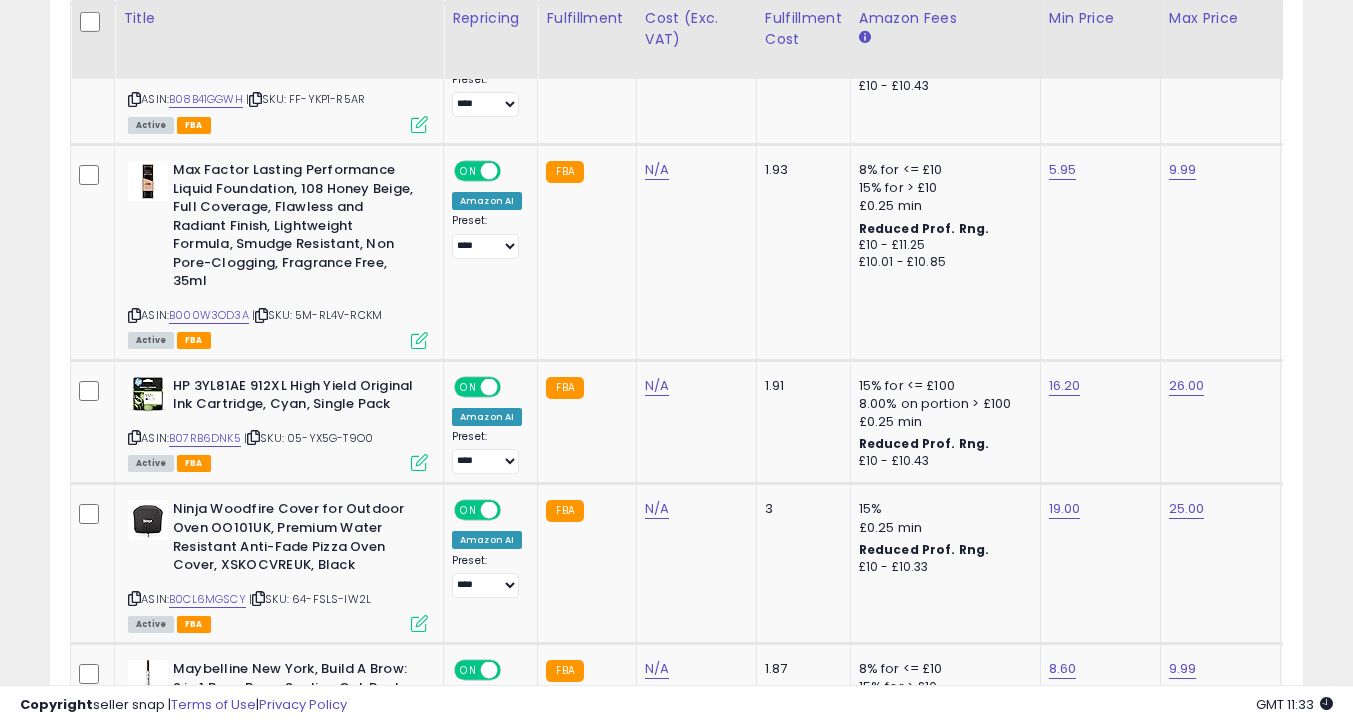 scroll, scrollTop: 0, scrollLeft: 176, axis: horizontal 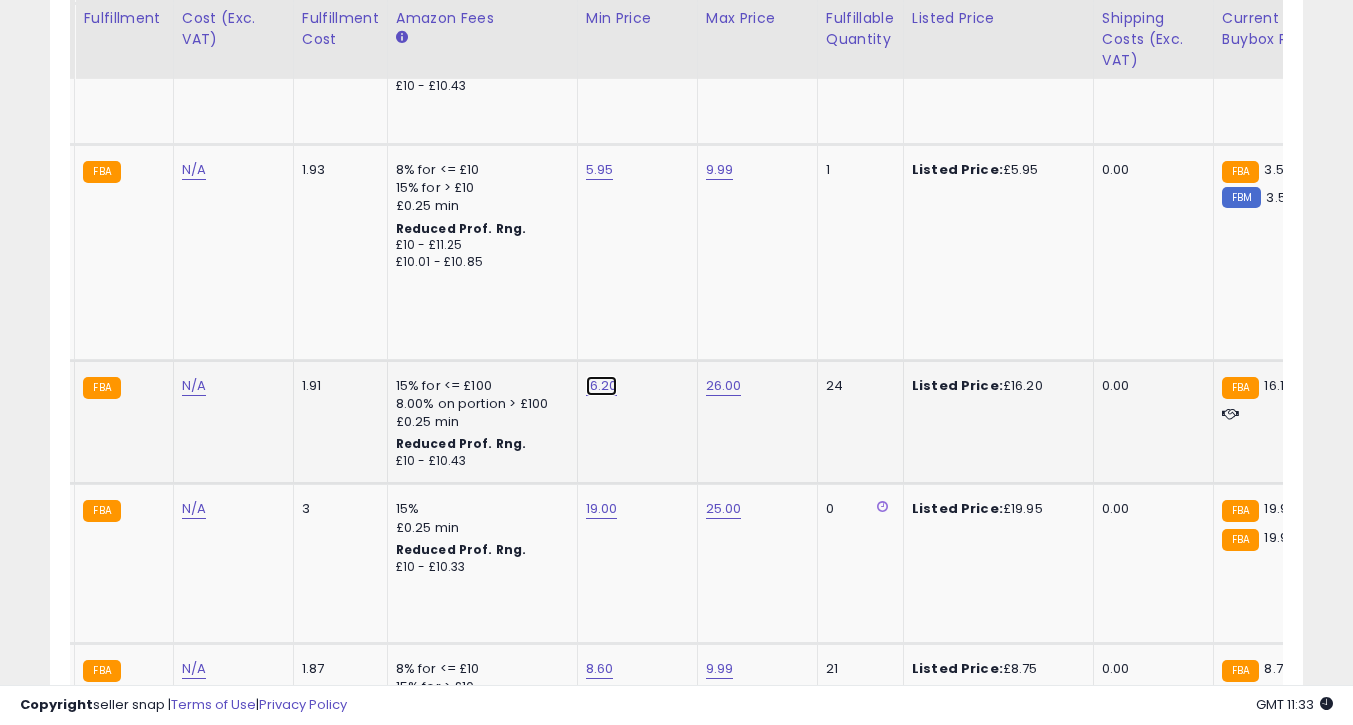 click on "16.20" at bounding box center [600, -6241] 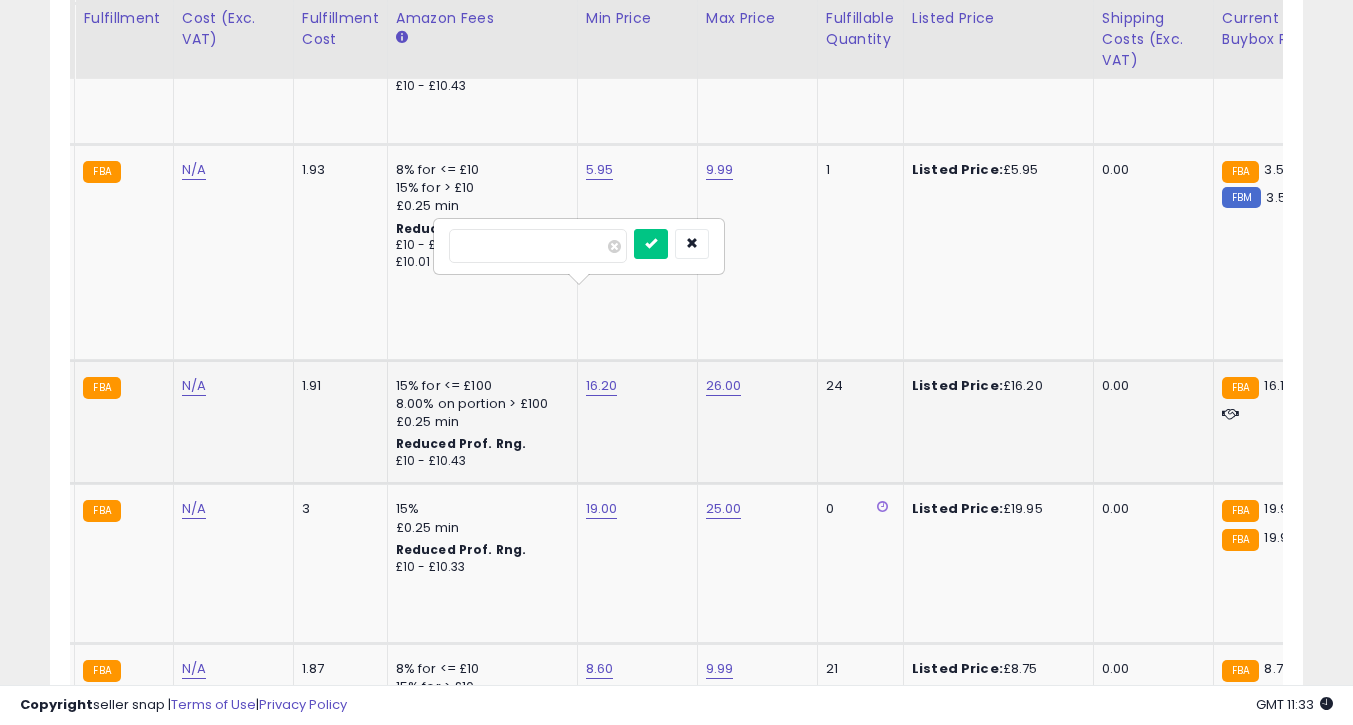 type on "**" 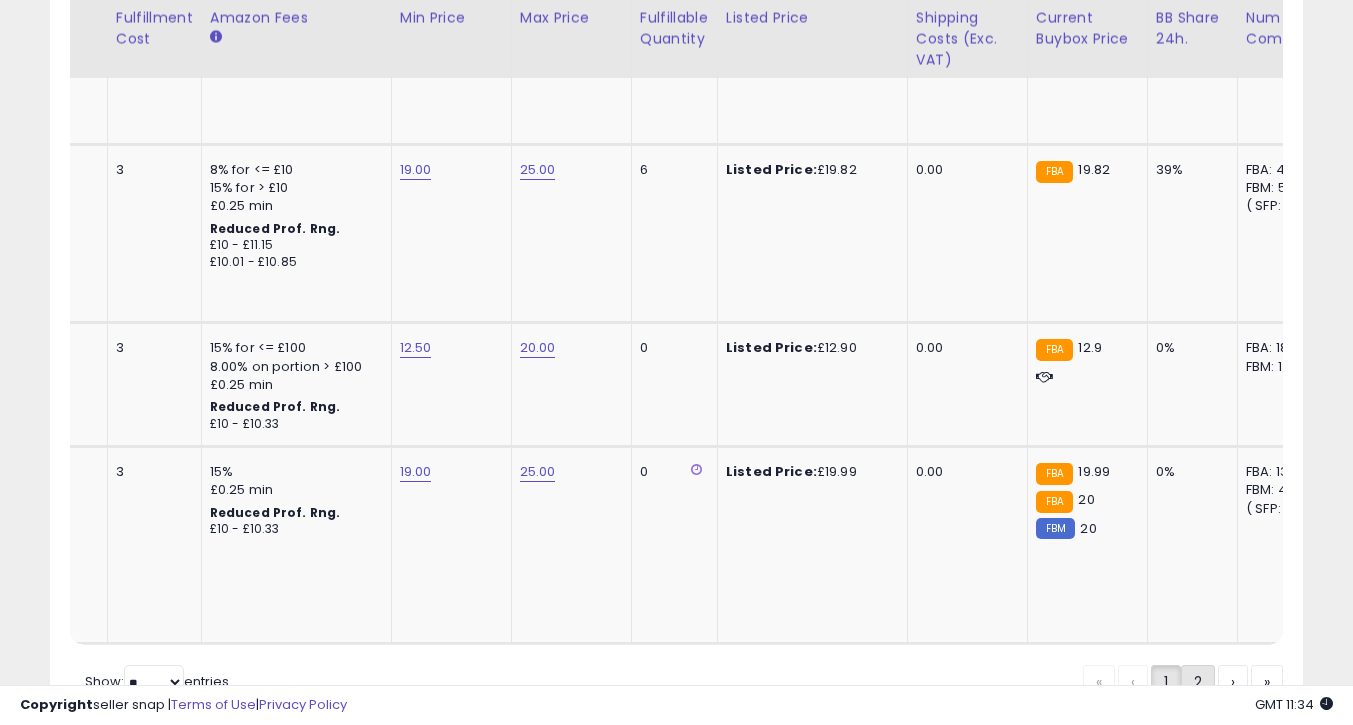 click on "2" 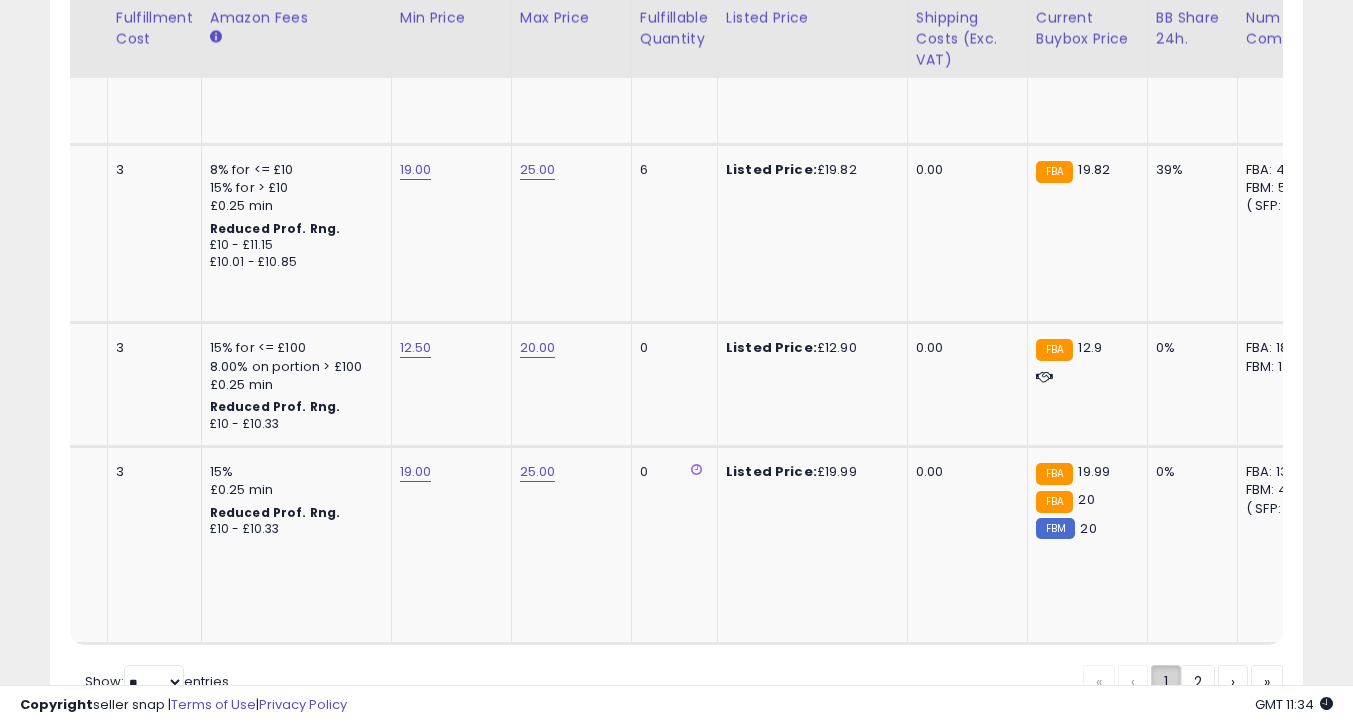 click on "2" 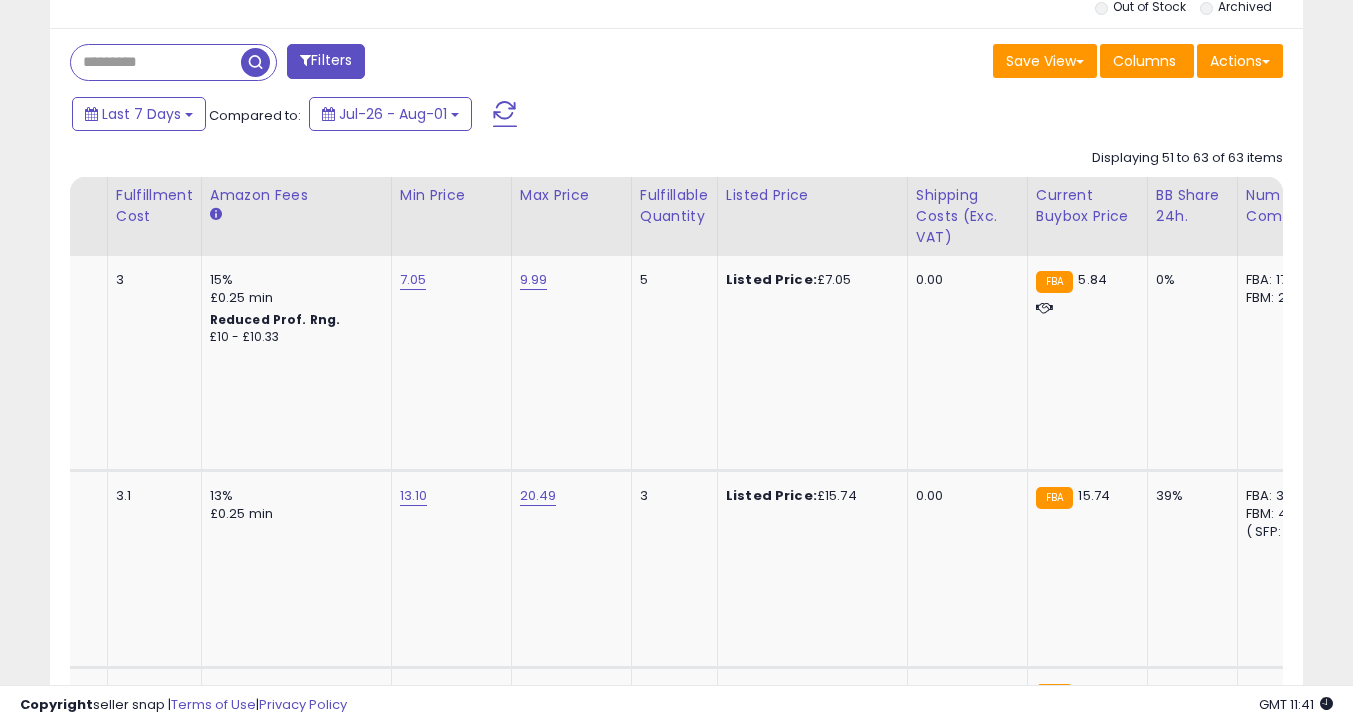 scroll, scrollTop: 815, scrollLeft: 0, axis: vertical 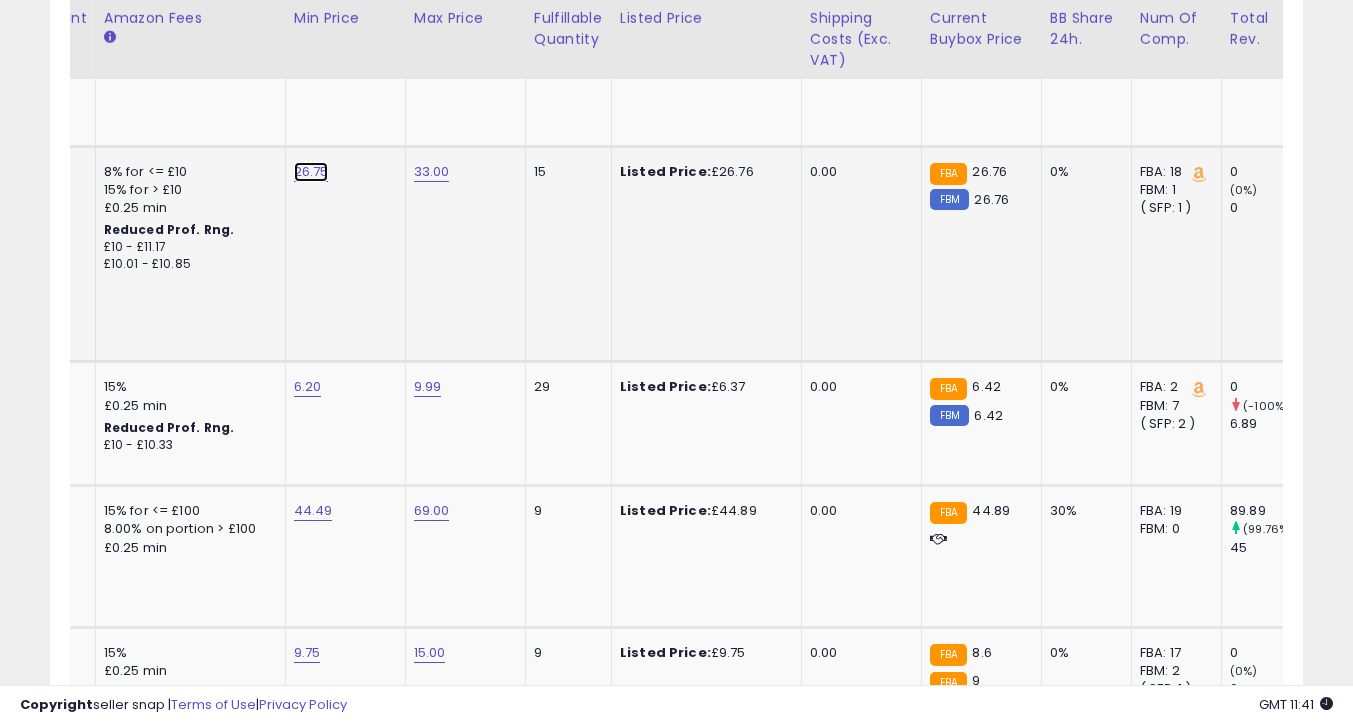click on "26.75" at bounding box center (307, -241) 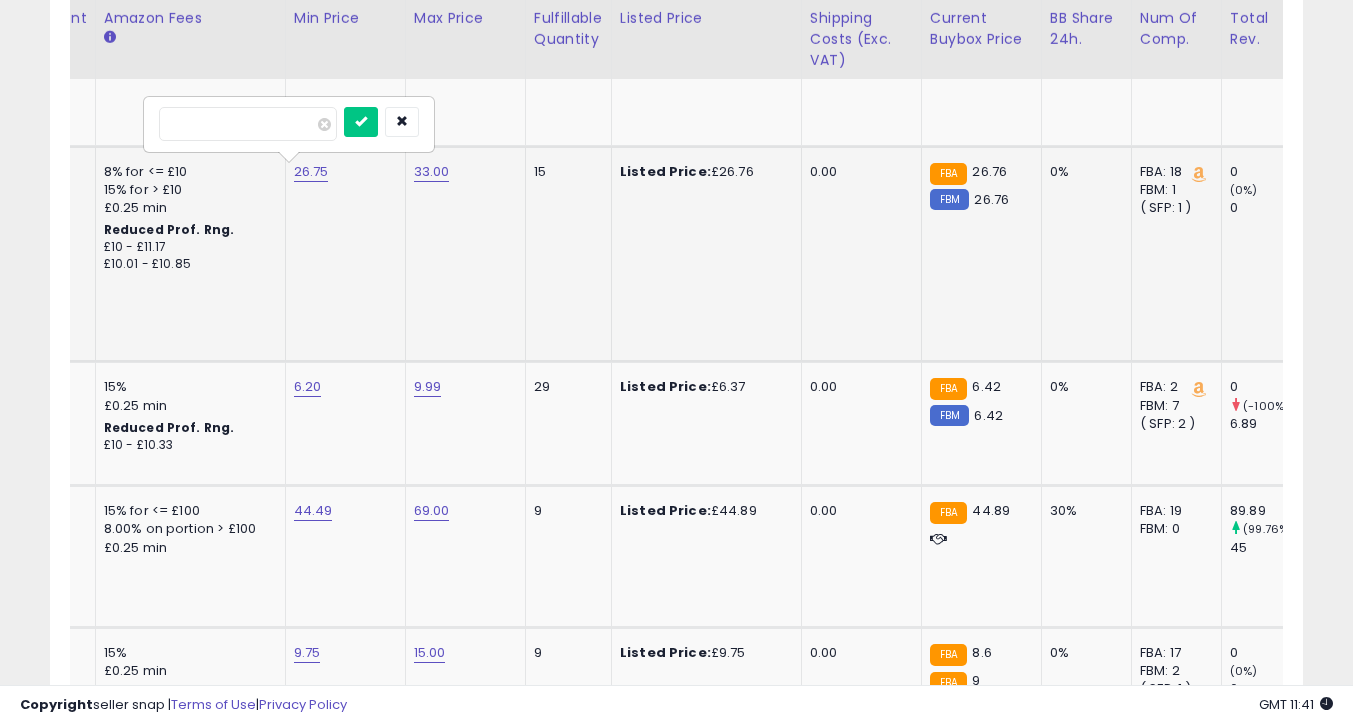 type on "*****" 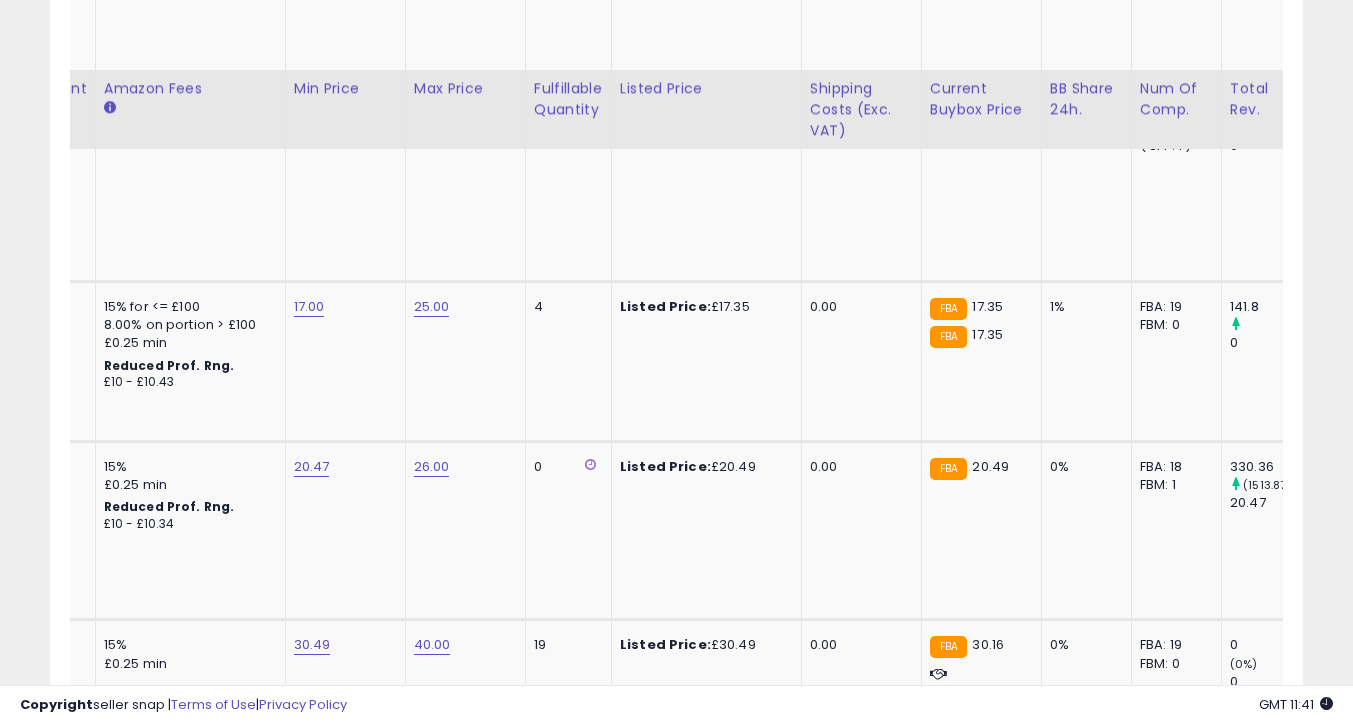 scroll, scrollTop: 2515, scrollLeft: 0, axis: vertical 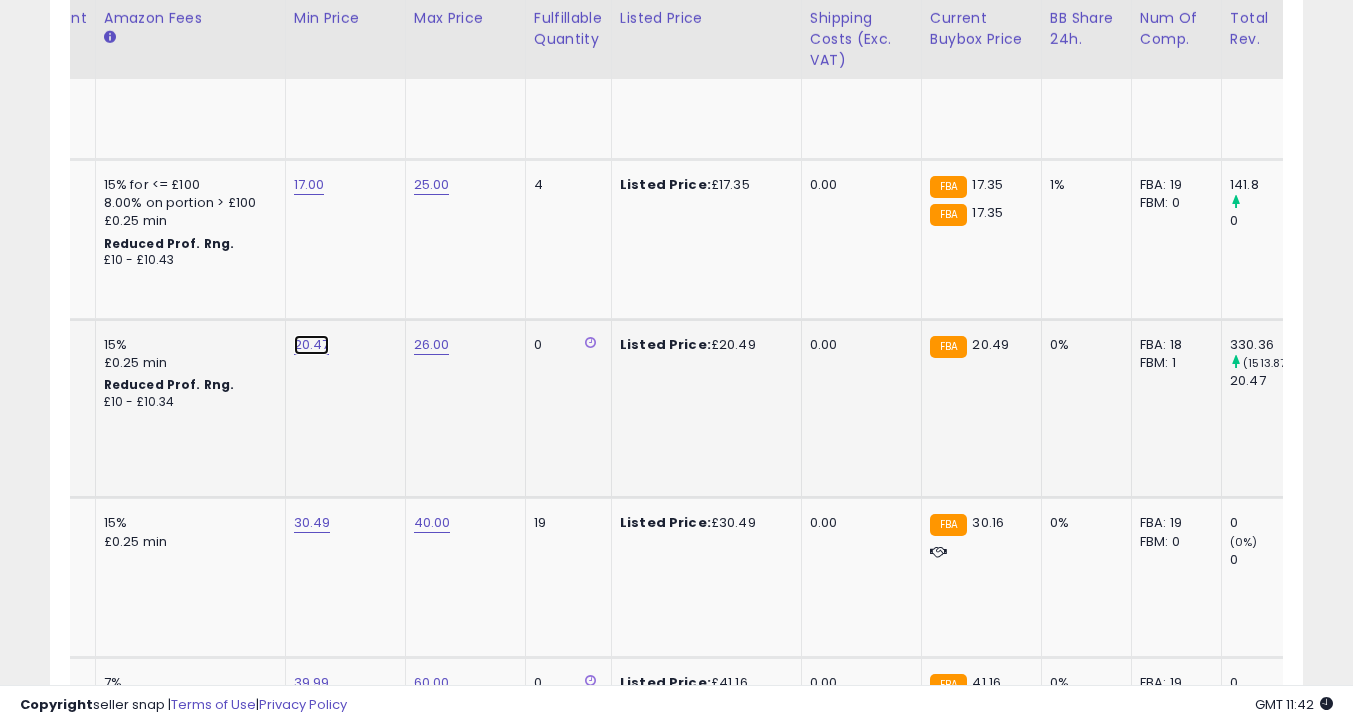 click on "20.47" at bounding box center [307, -1441] 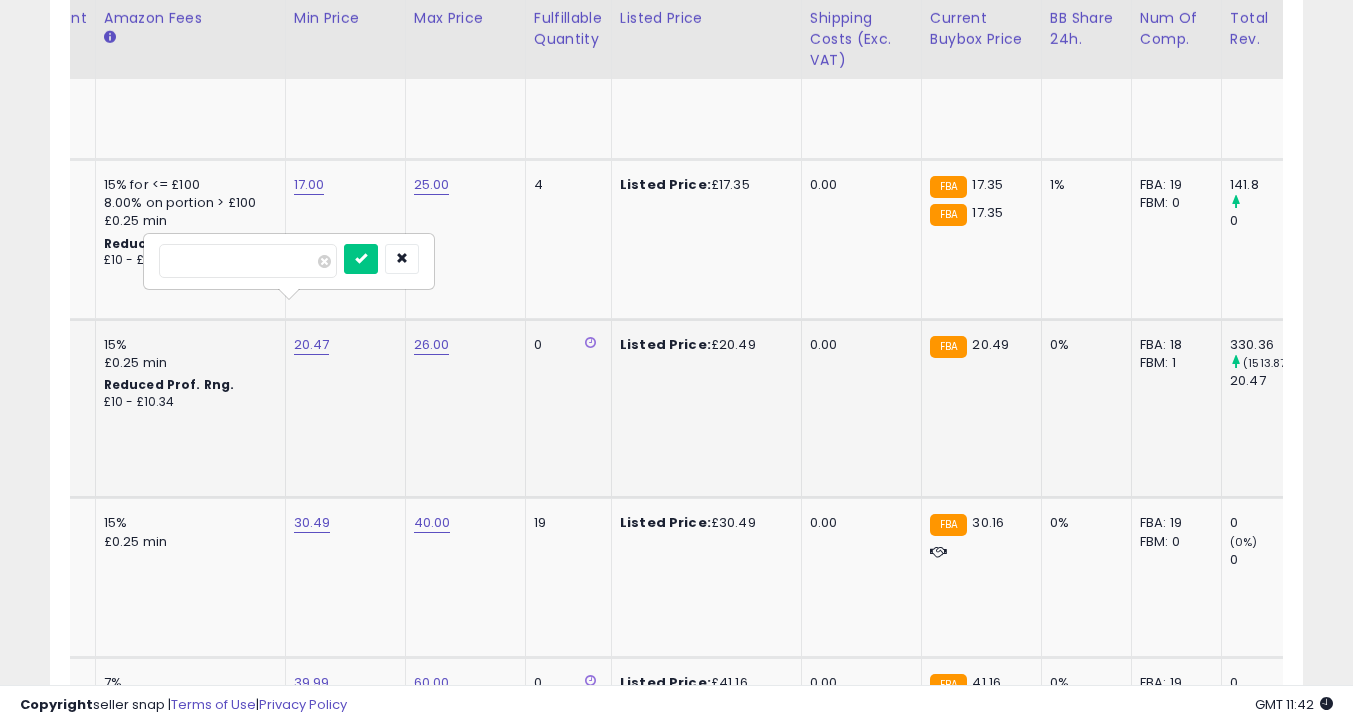 type on "*****" 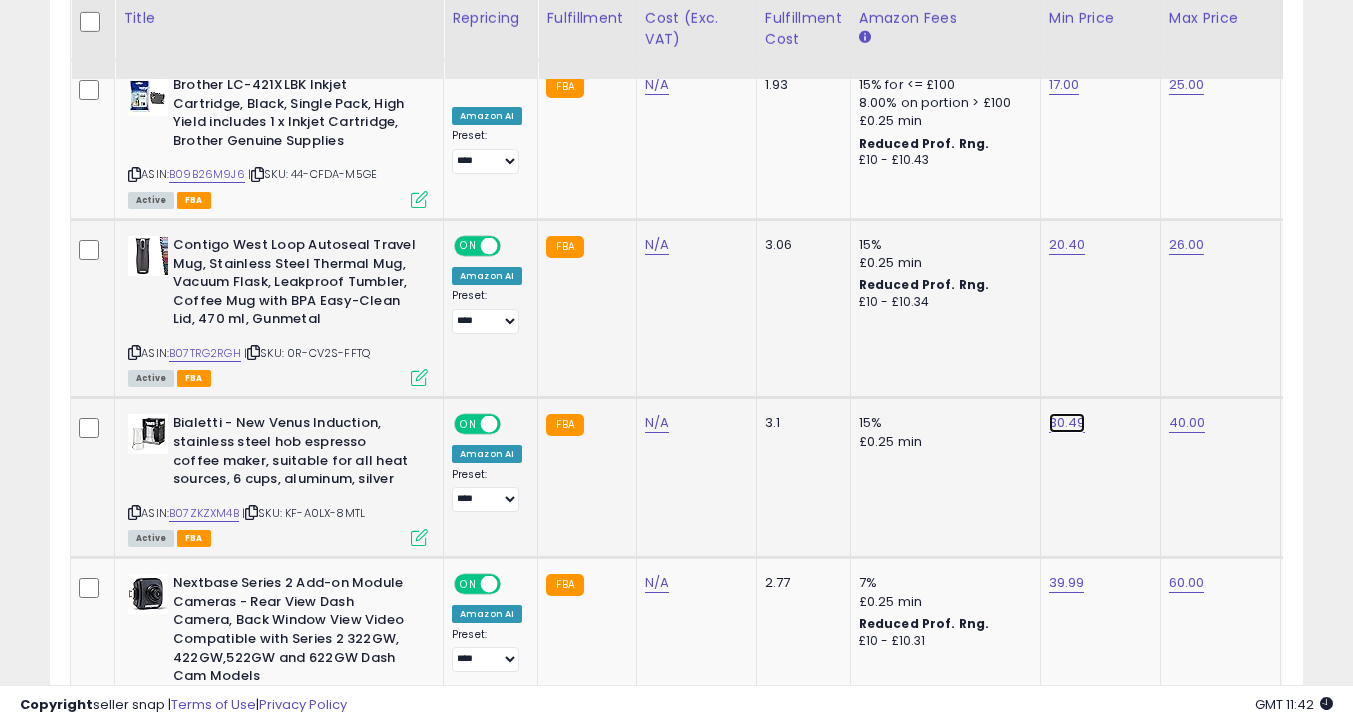 click on "30.49" at bounding box center [1062, -1541] 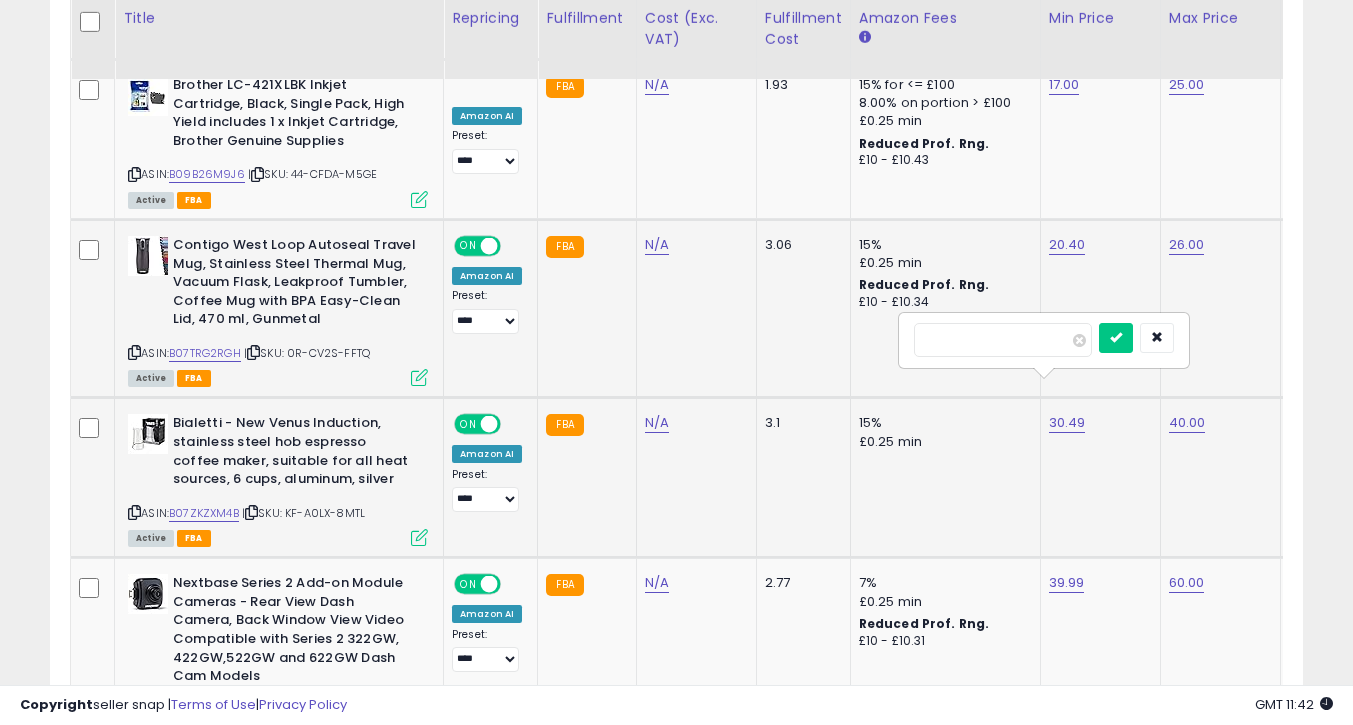 type on "*" 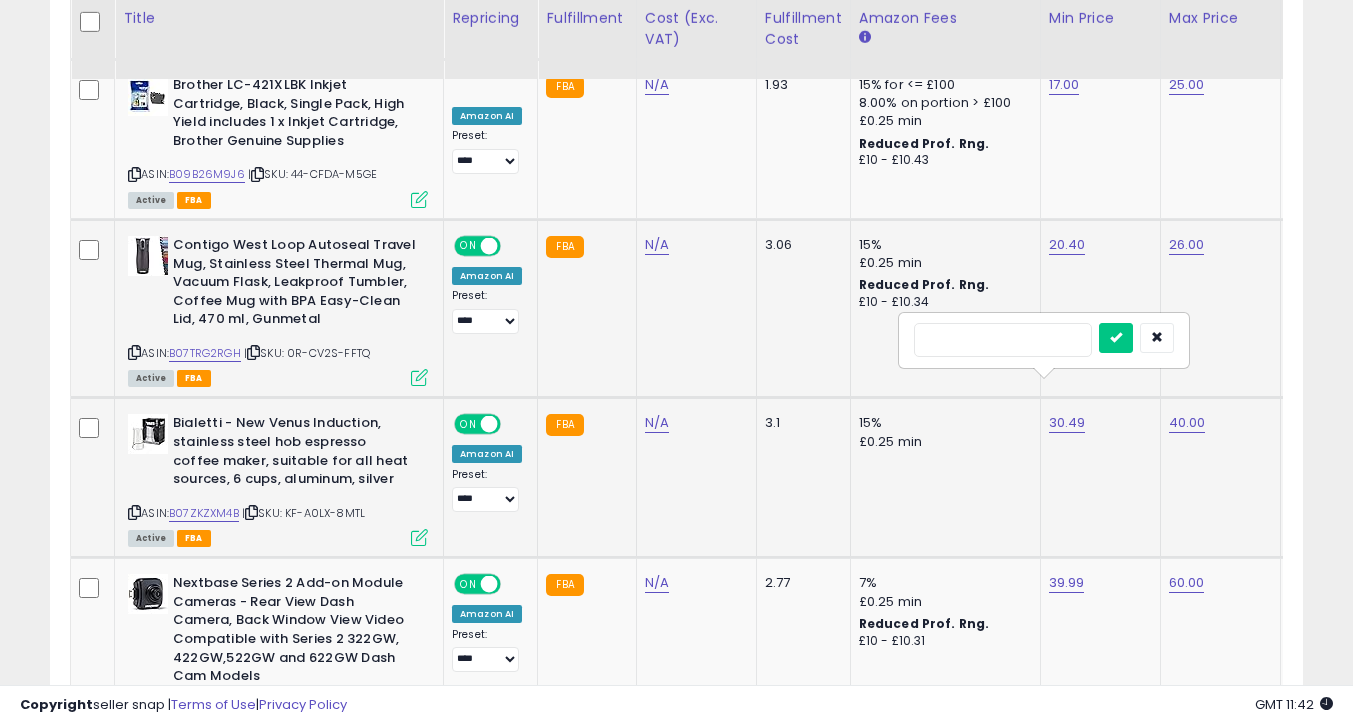 click at bounding box center [134, 512] 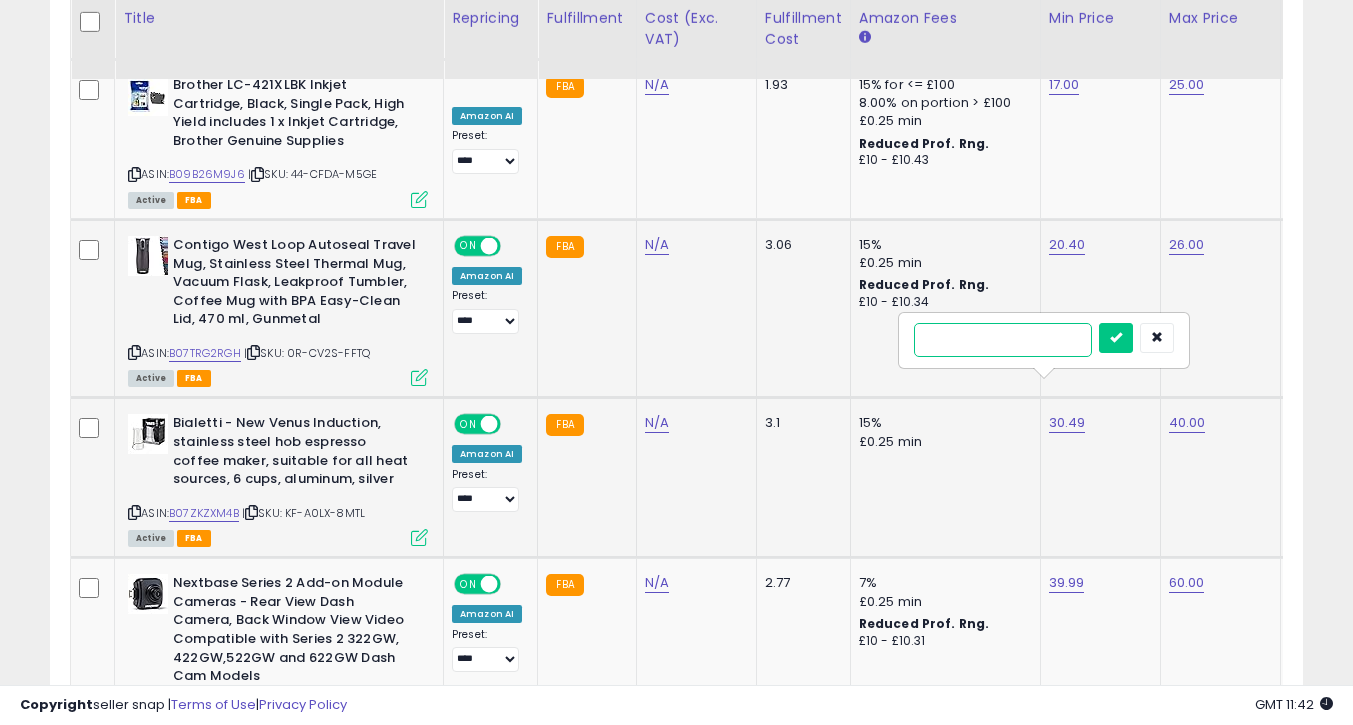click at bounding box center [1003, 340] 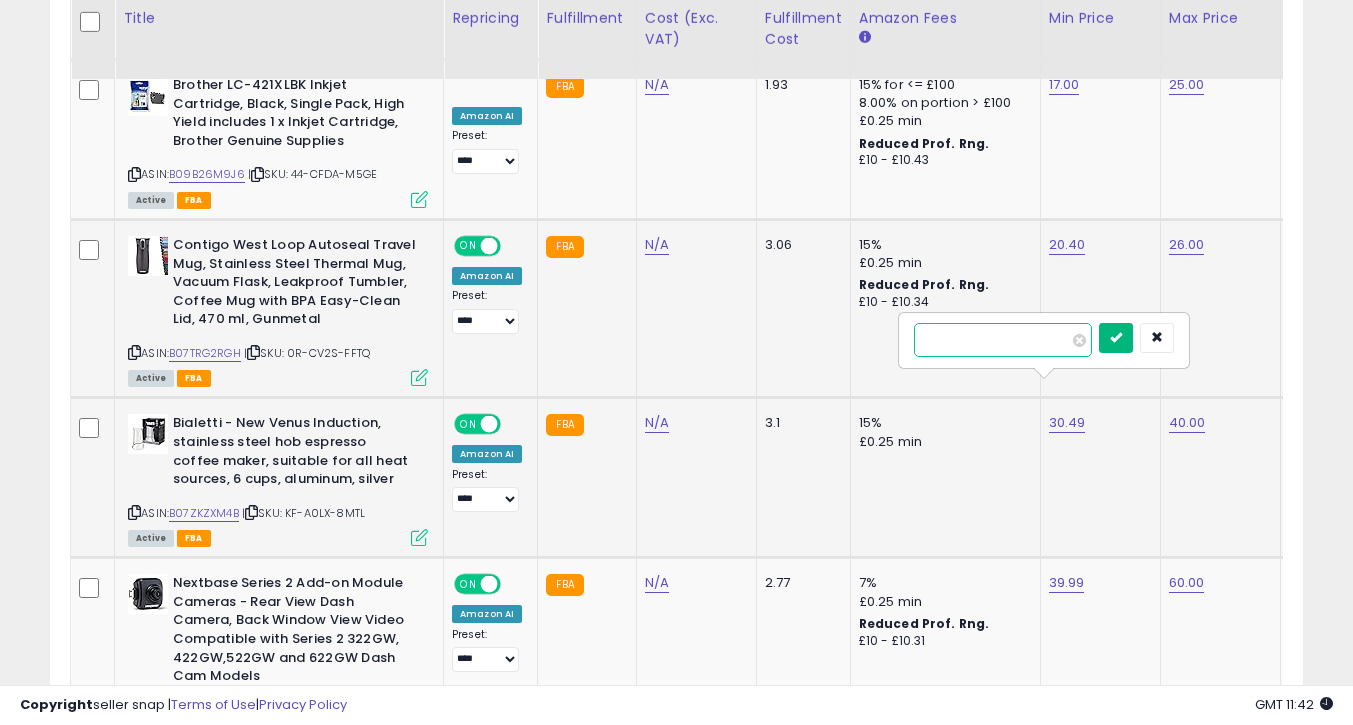 type on "*" 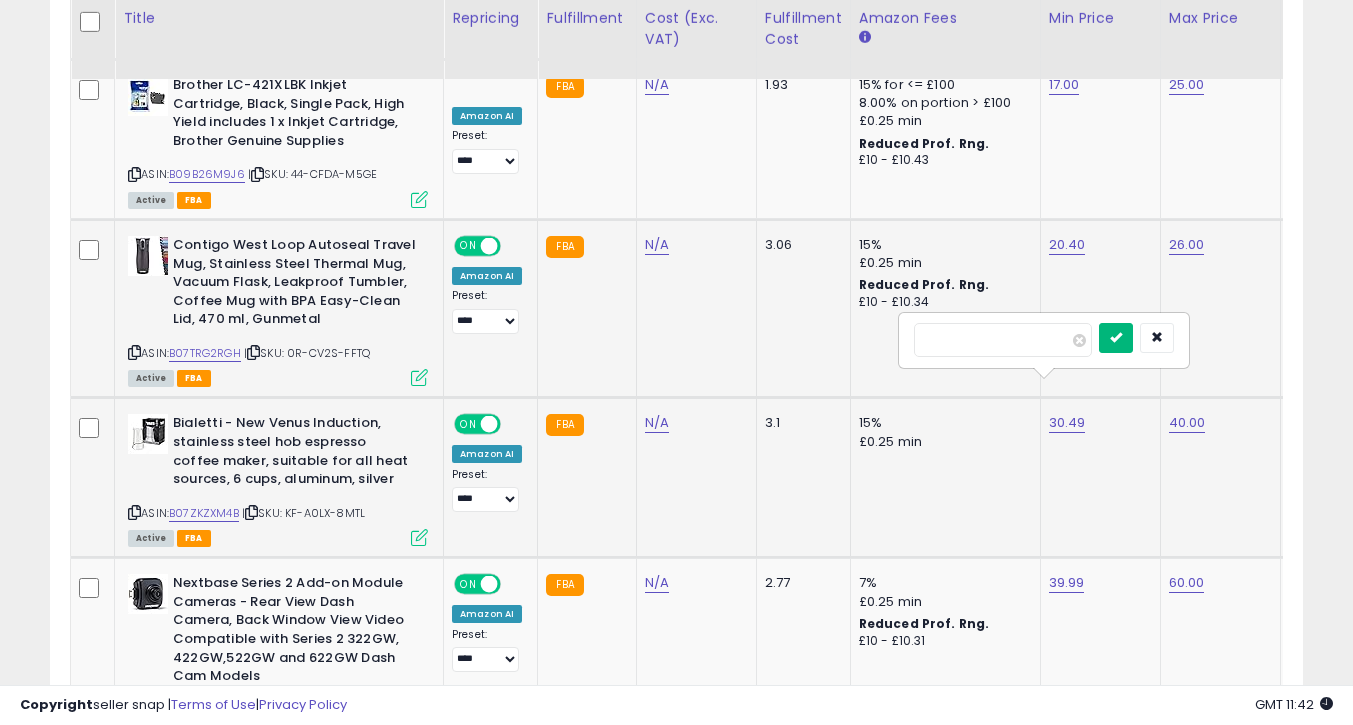 click at bounding box center [1116, 337] 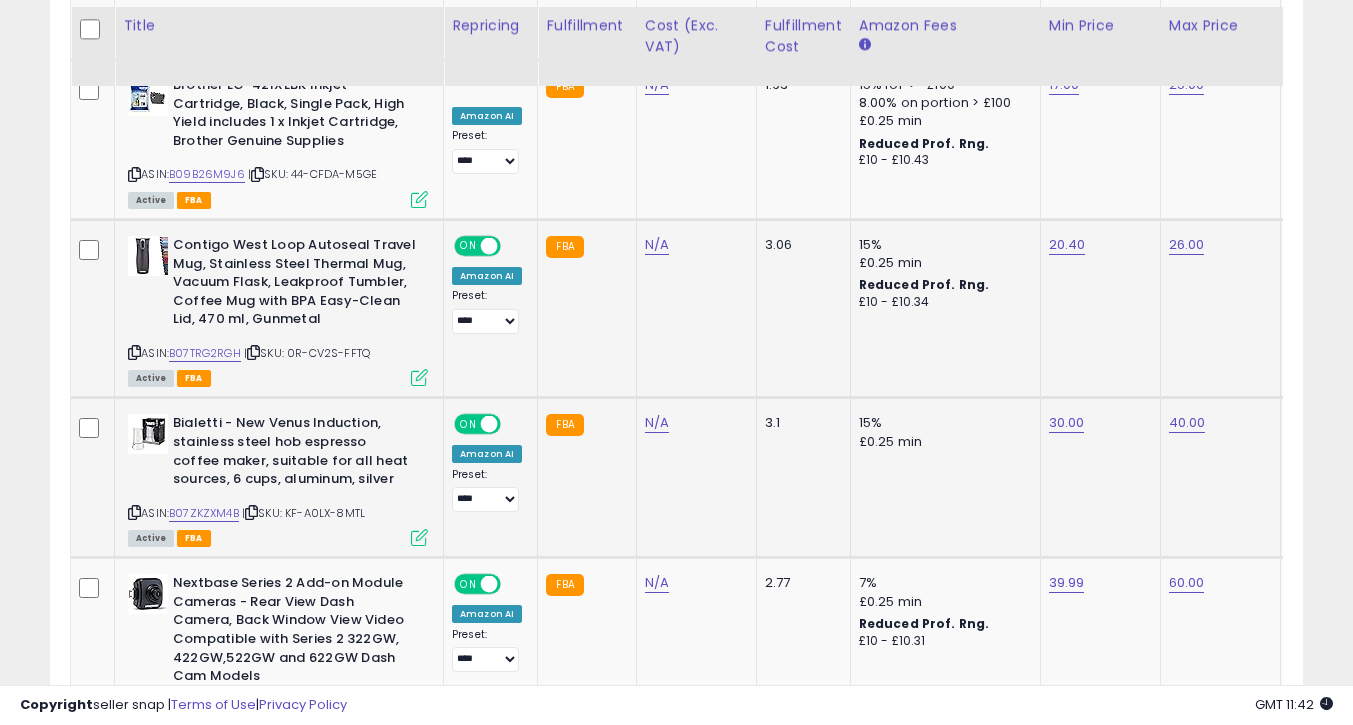 scroll, scrollTop: 2800, scrollLeft: 0, axis: vertical 